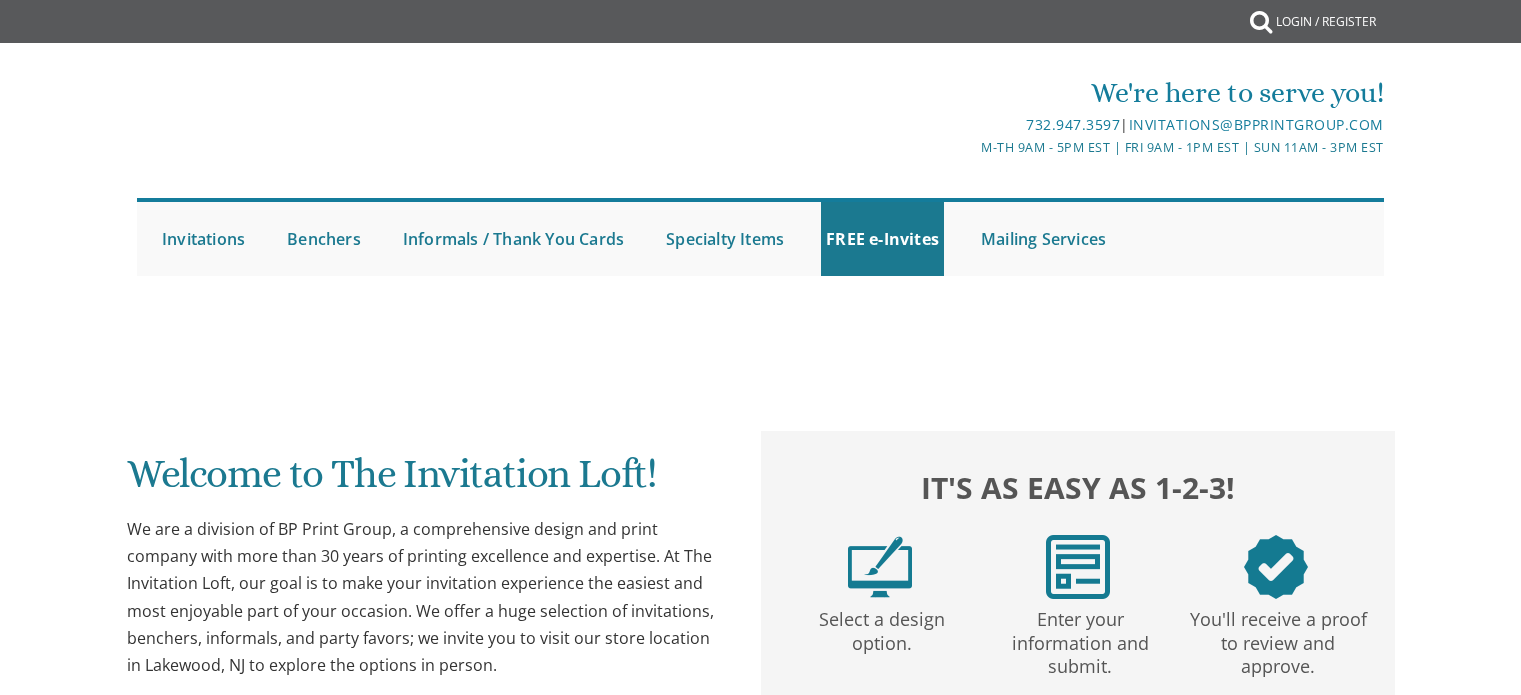 scroll, scrollTop: 0, scrollLeft: 0, axis: both 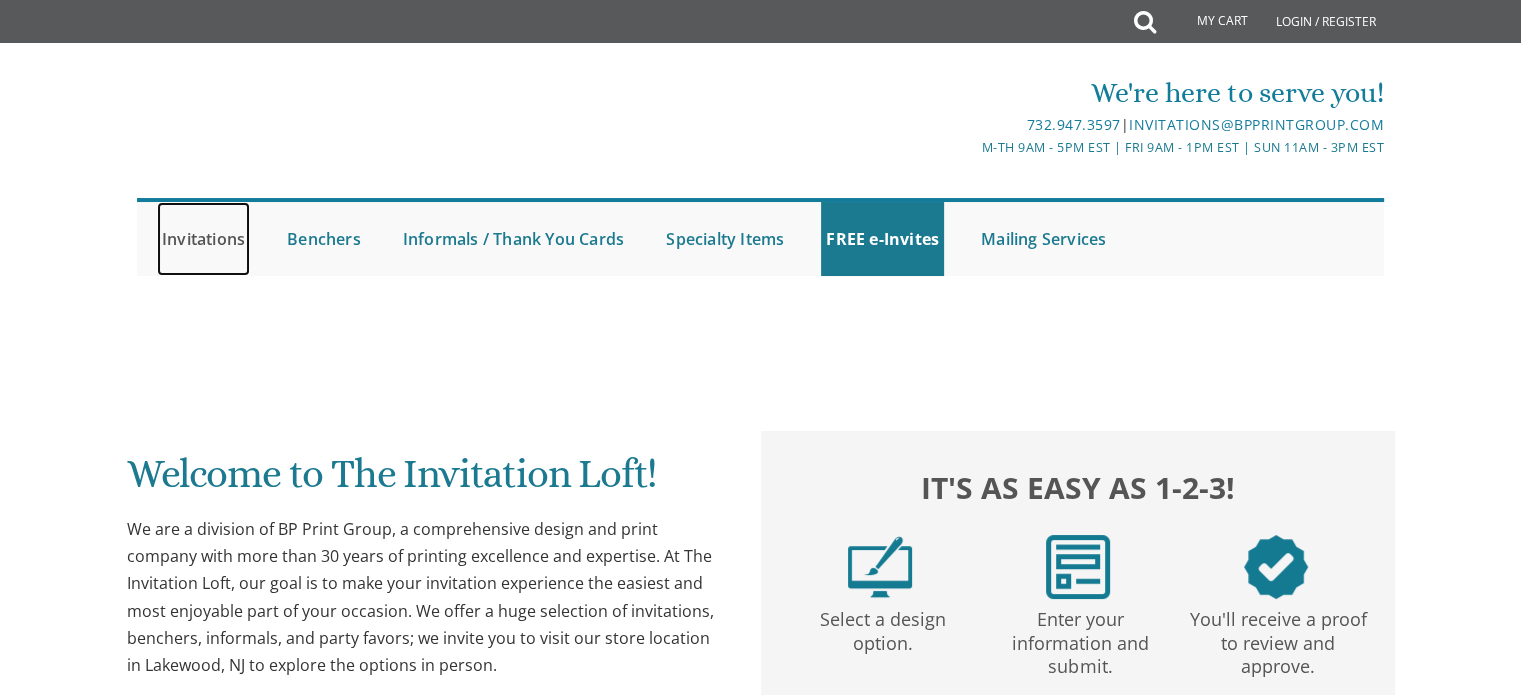 click on "Invitations" at bounding box center (203, 239) 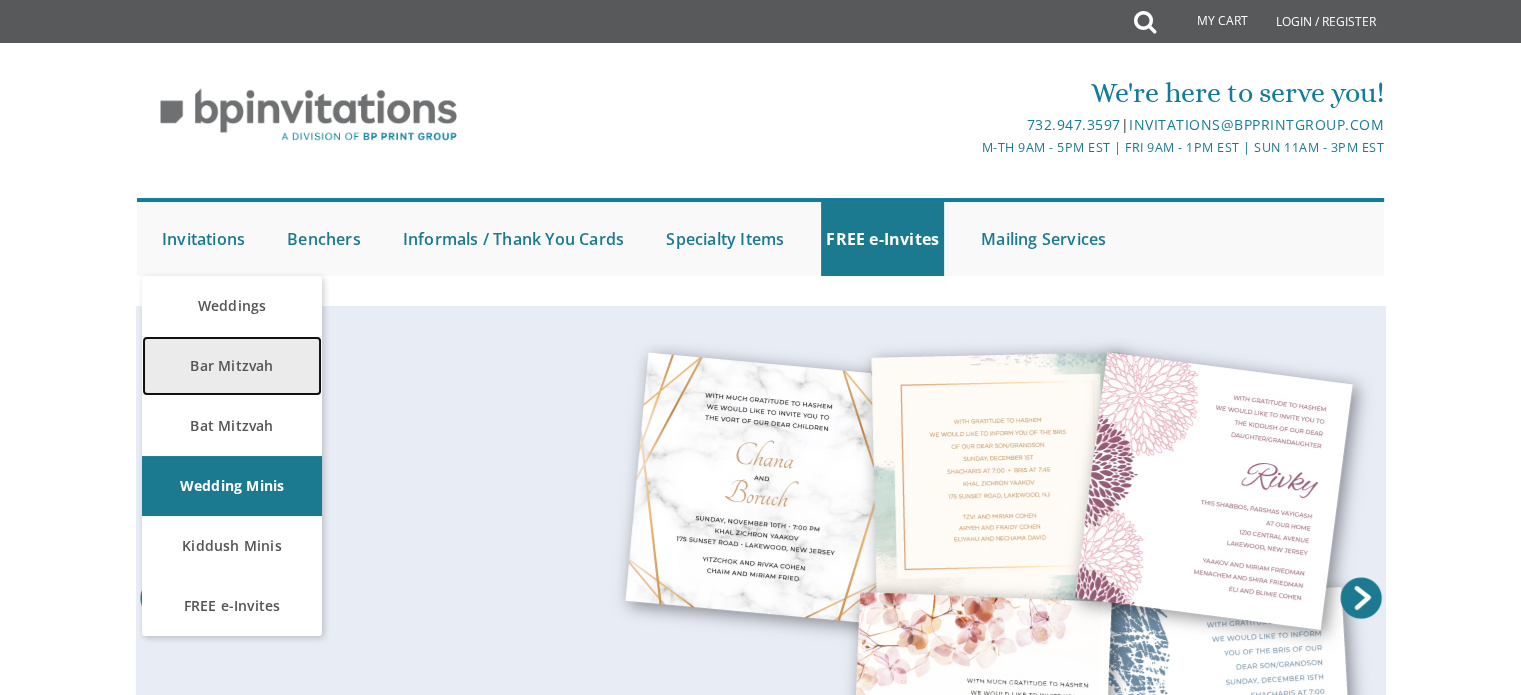 click on "Bar Mitzvah" at bounding box center [232, 366] 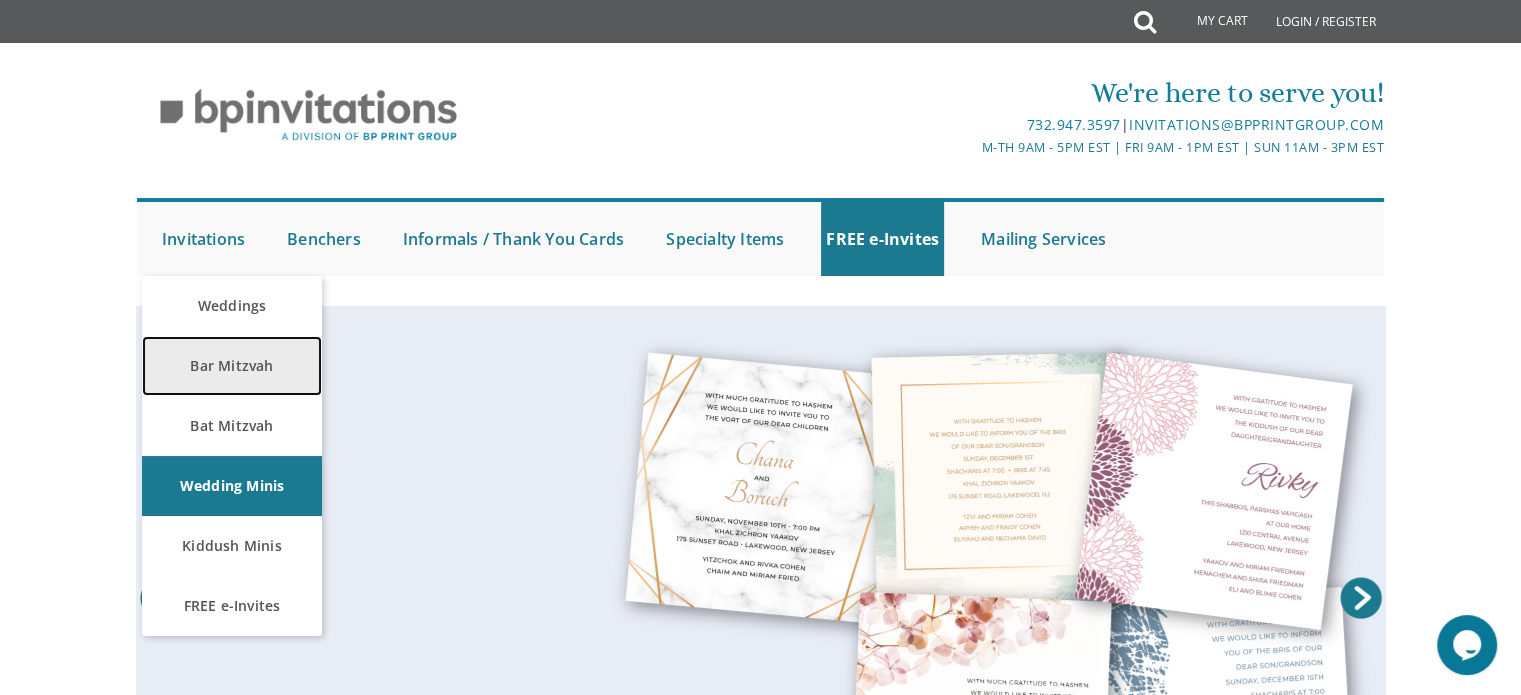 scroll, scrollTop: 0, scrollLeft: 0, axis: both 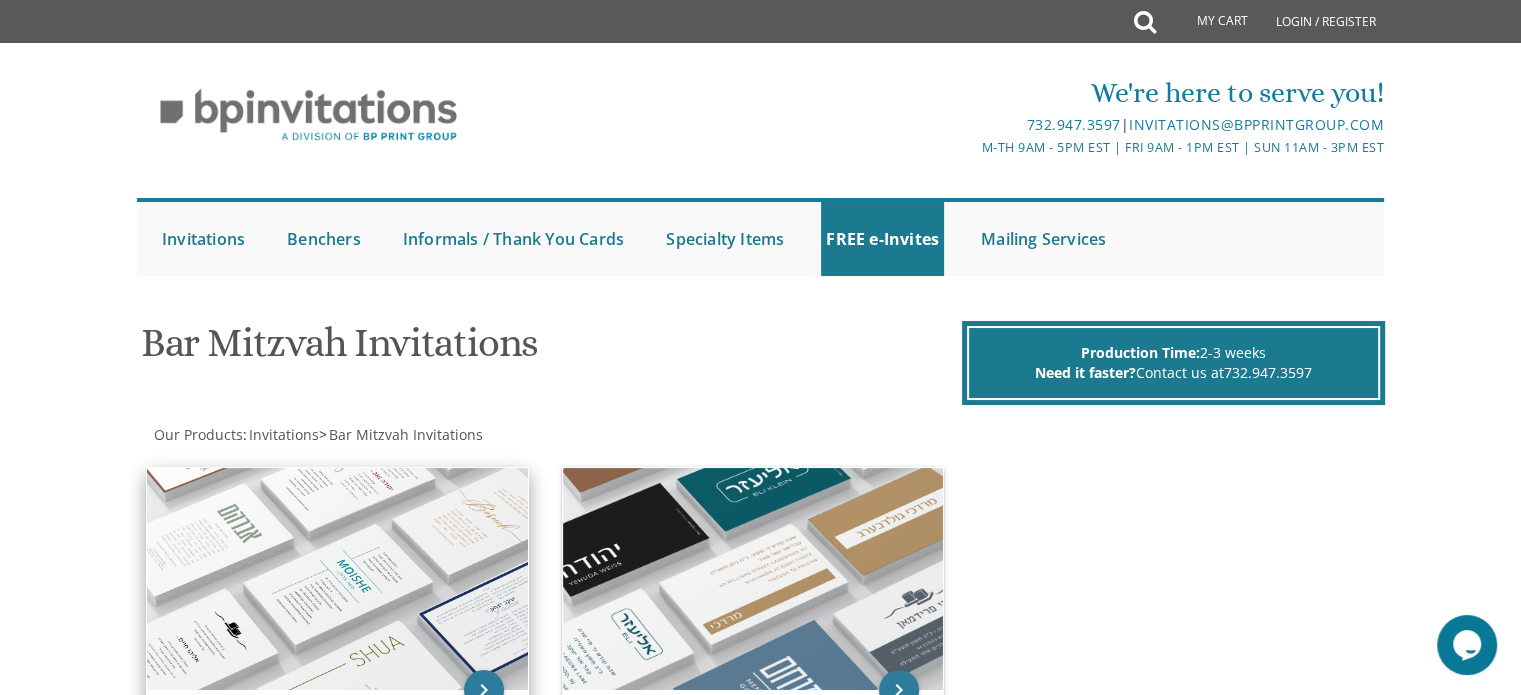 click at bounding box center (337, 579) 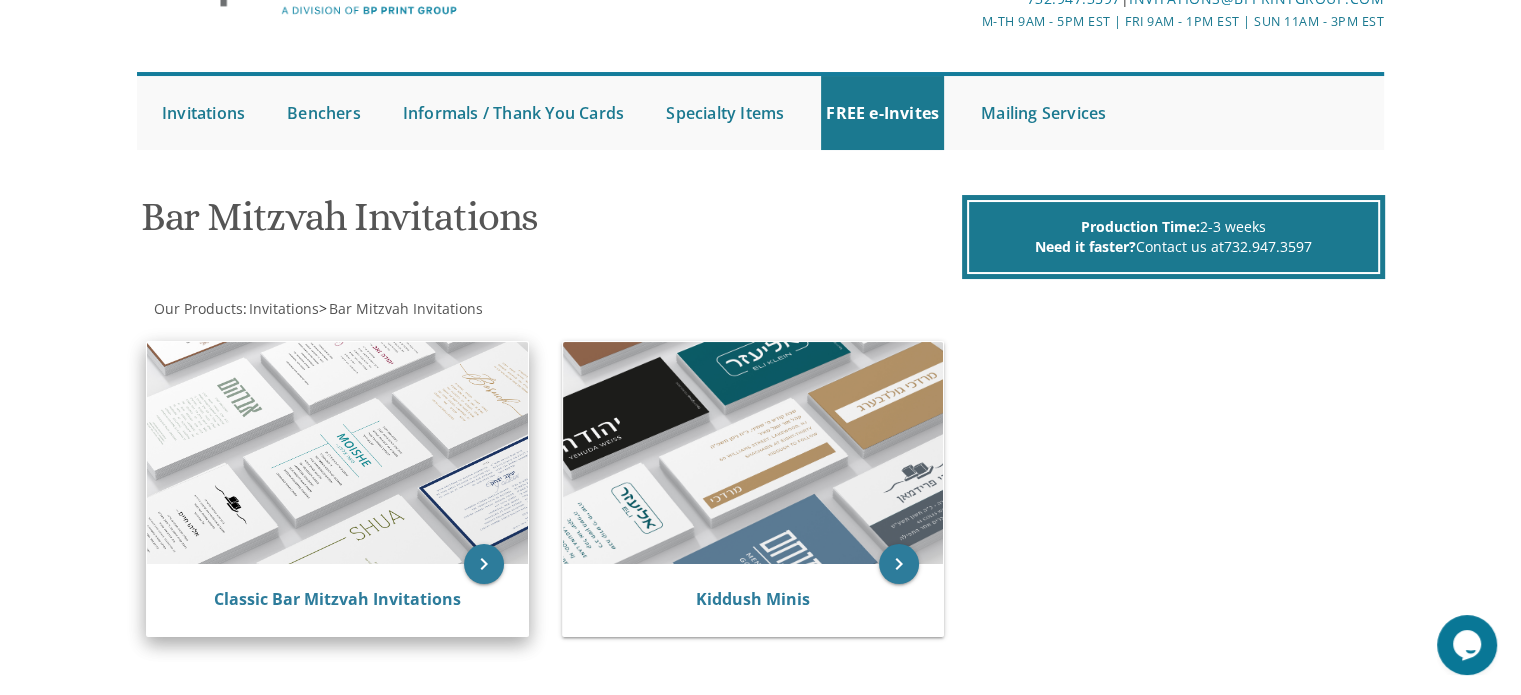 scroll, scrollTop: 232, scrollLeft: 0, axis: vertical 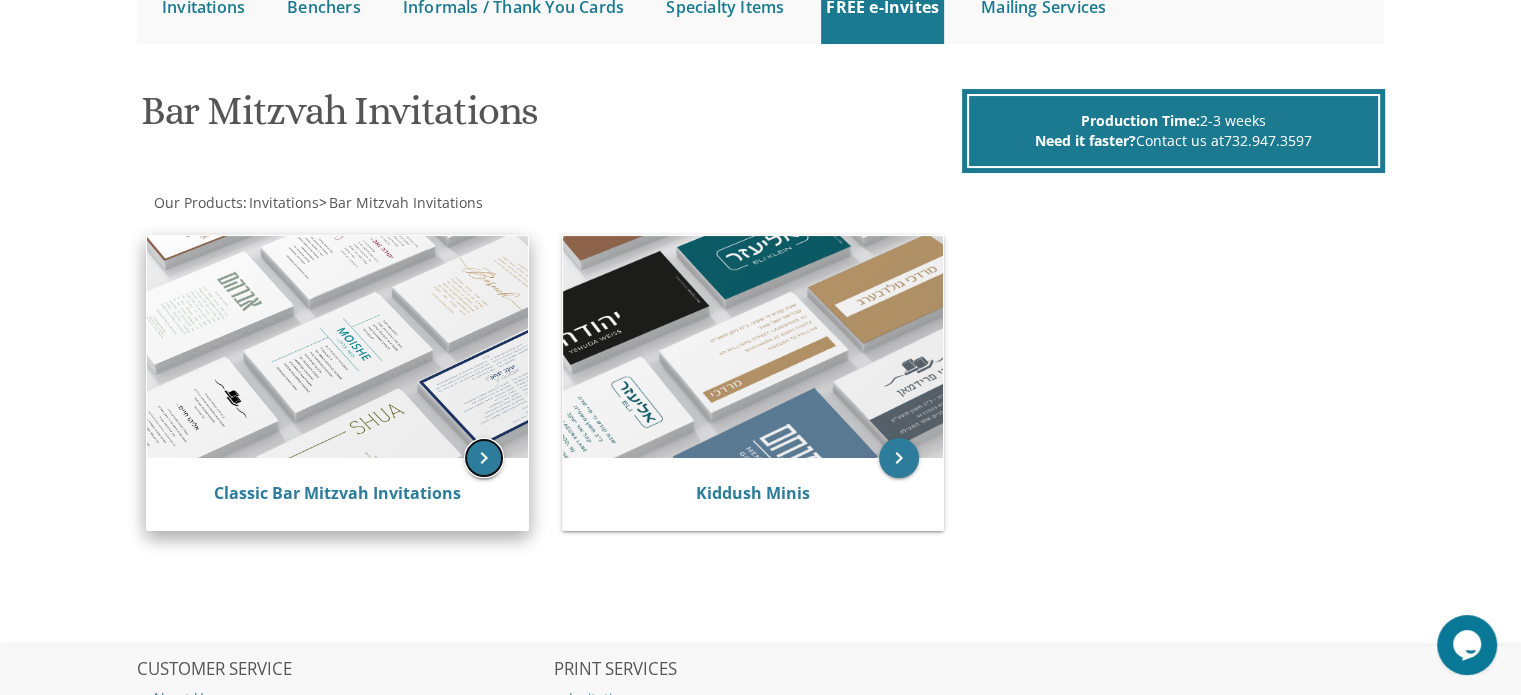 click on "keyboard_arrow_right" at bounding box center [484, 458] 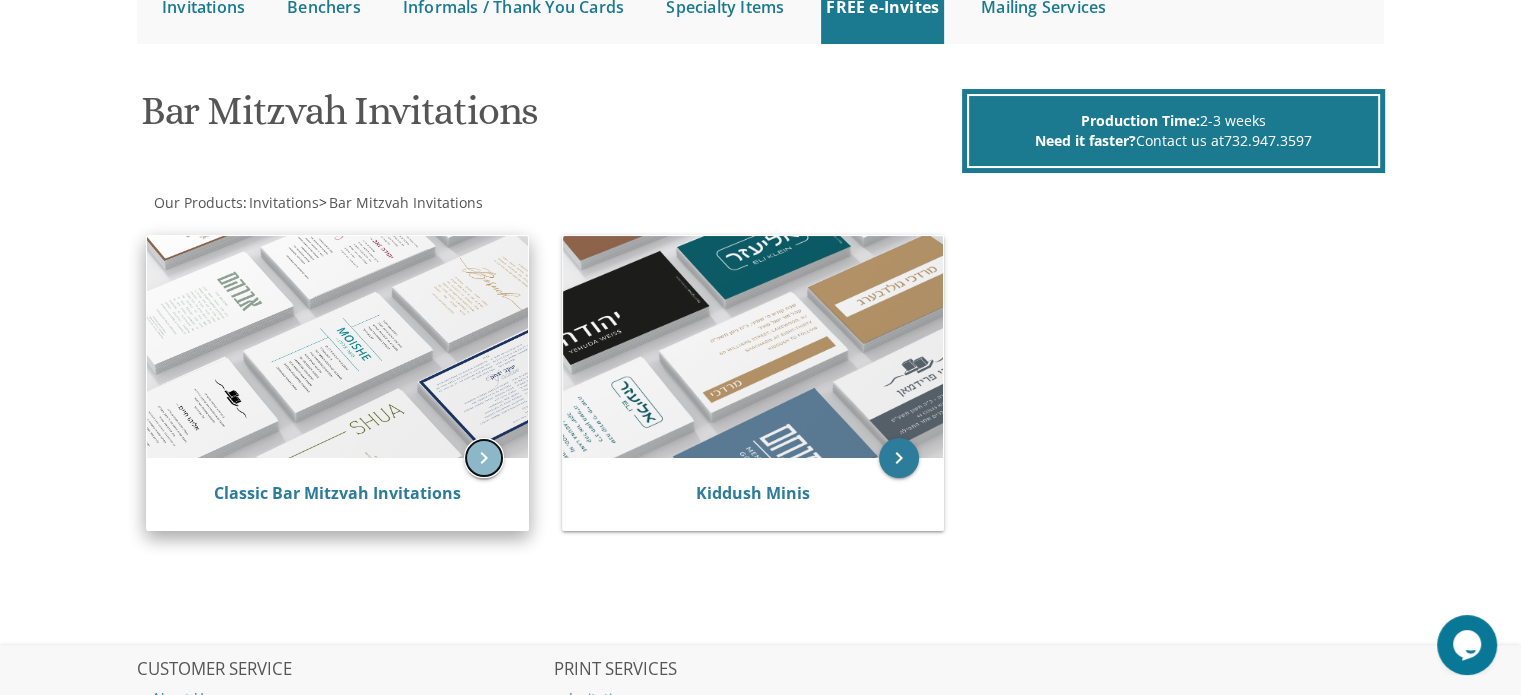 click on "keyboard_arrow_right" at bounding box center (484, 458) 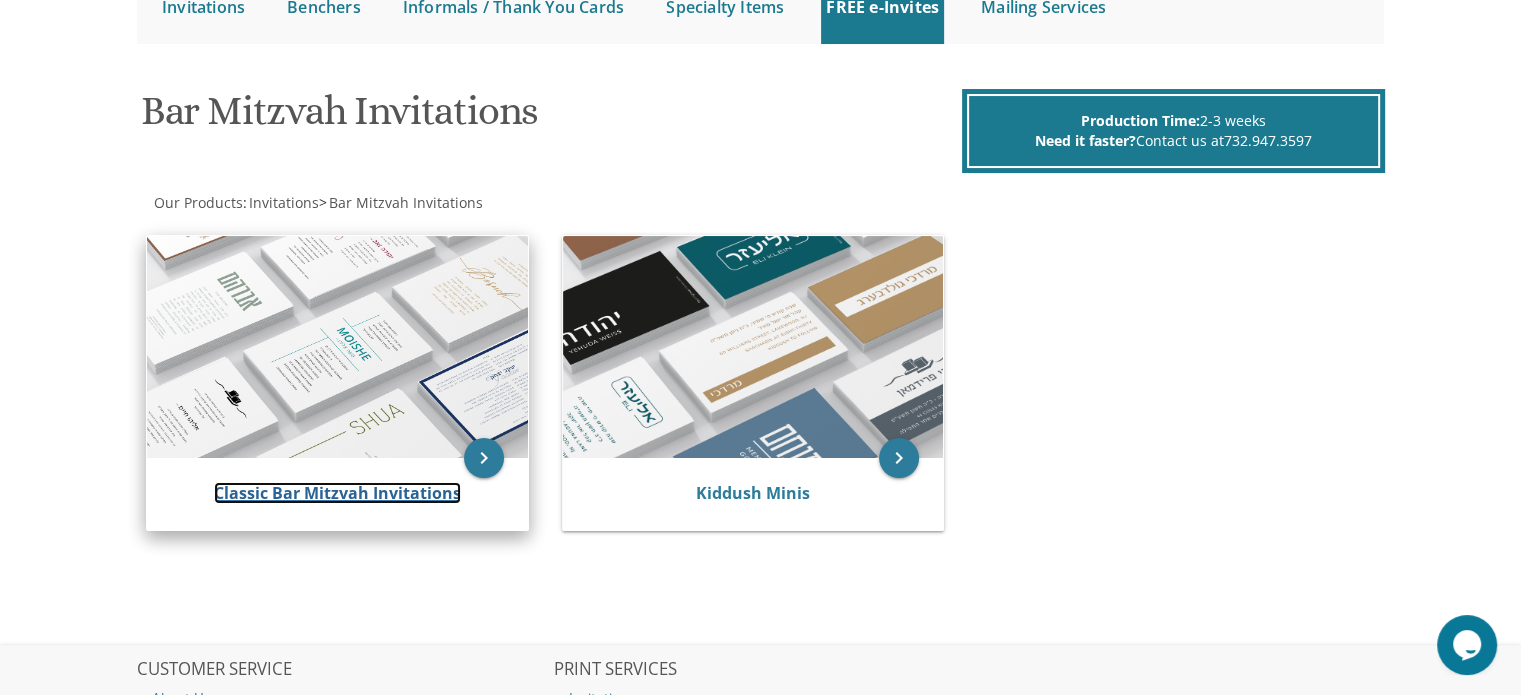 click on "Classic Bar Mitzvah Invitations" at bounding box center [337, 493] 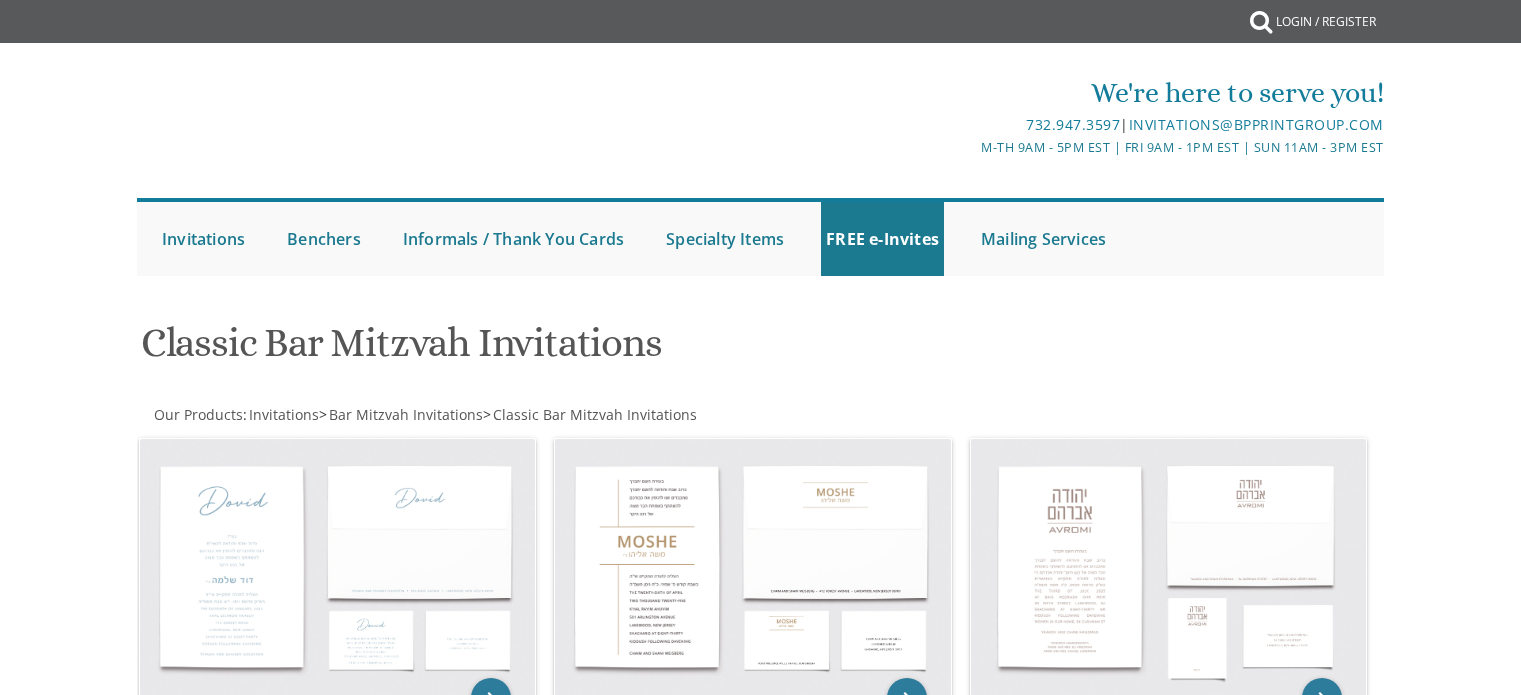 scroll, scrollTop: 0, scrollLeft: 0, axis: both 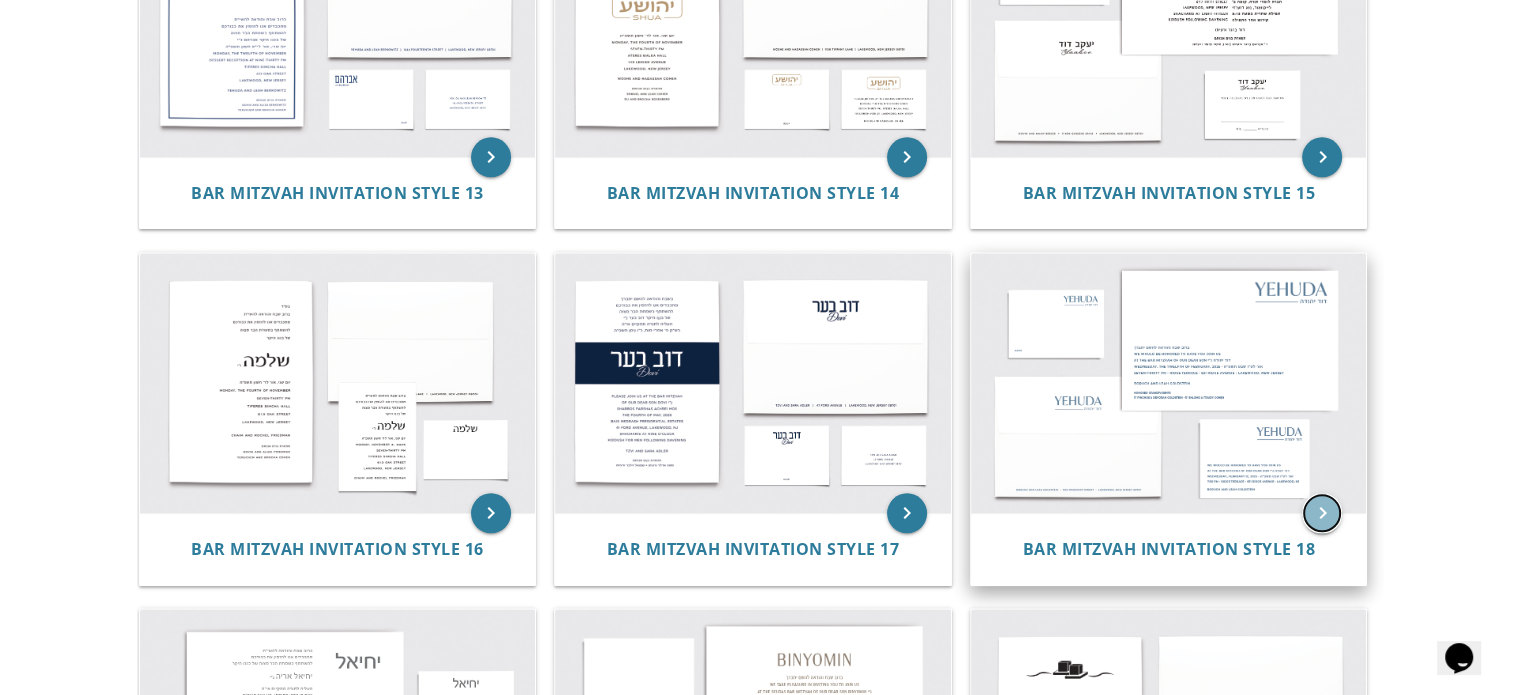 click on "keyboard_arrow_right" at bounding box center (1322, 513) 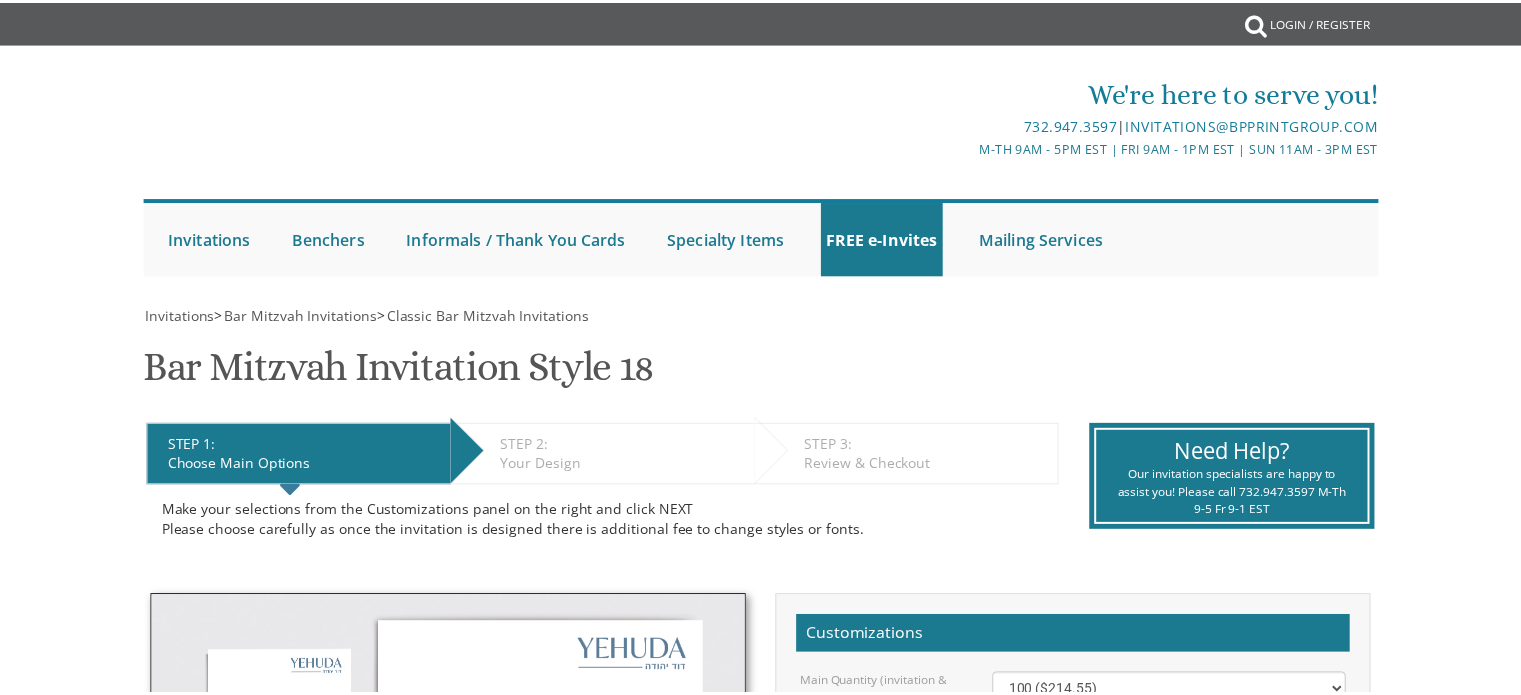 scroll, scrollTop: 0, scrollLeft: 0, axis: both 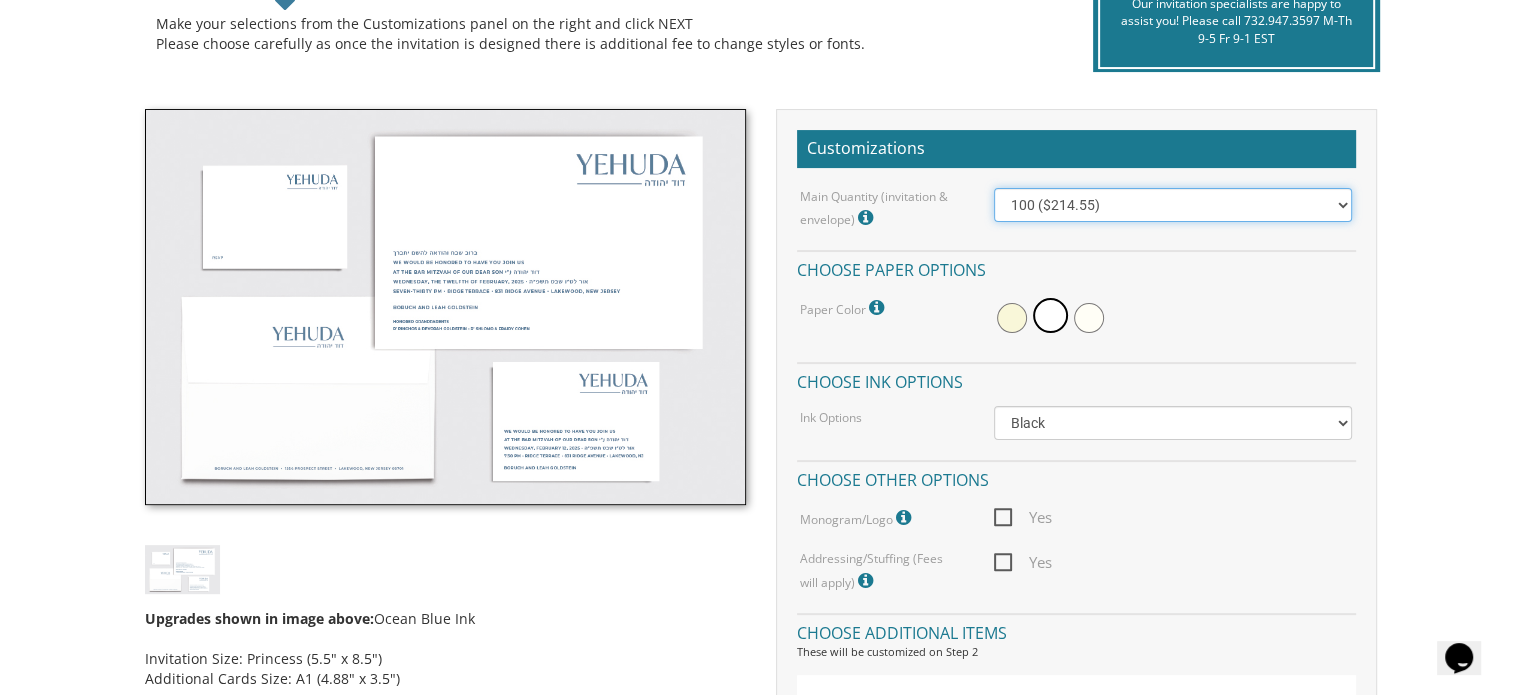 click on "100 ($214.55) 200 ($254.60) 300 ($294.25) 400 ($333.55) 500 ($373.90) 600 ($413.25) 700 ($452.35) 800 ($491.40) 900 ($528.00) 1000 ($568.05)" at bounding box center [1173, 205] 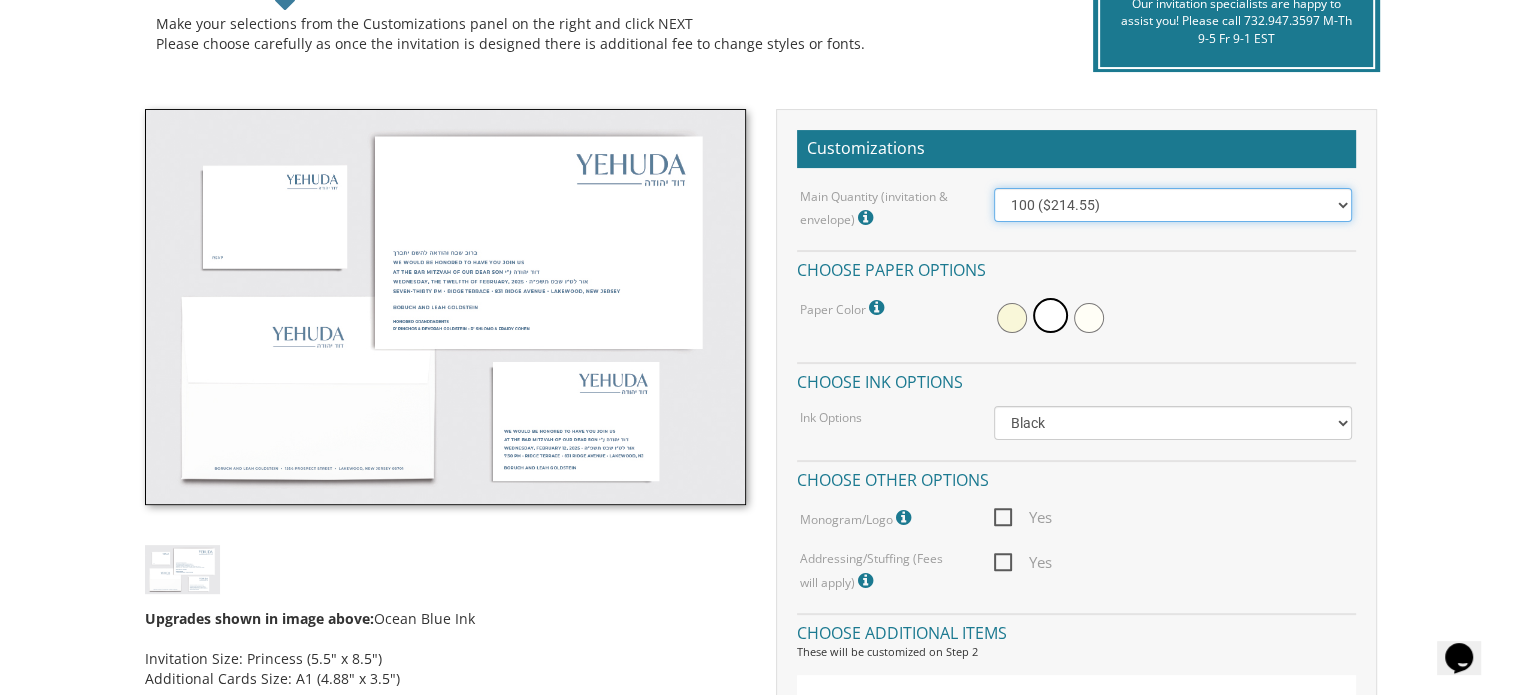 select on "300" 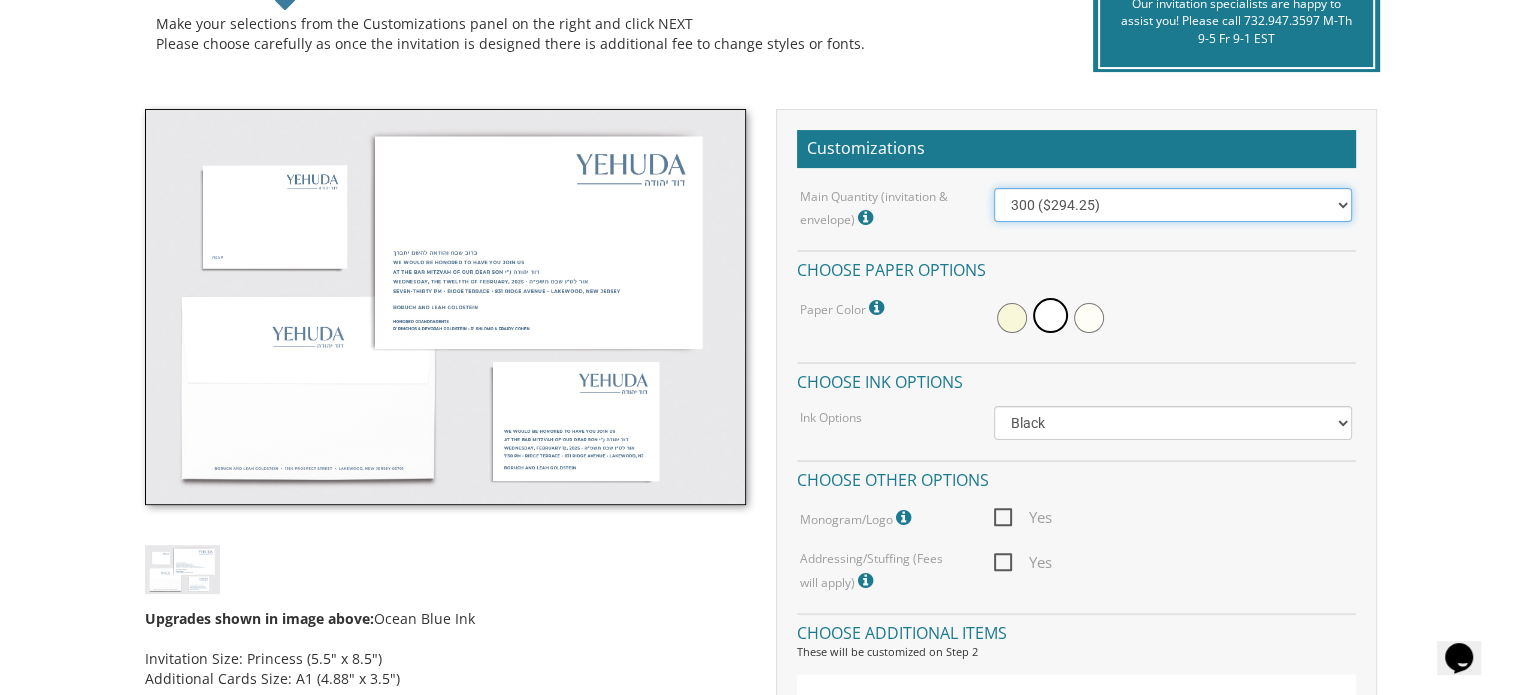 click on "100 ($214.55) 200 ($254.60) 300 ($294.25) 400 ($333.55) 500 ($373.90) 600 ($413.25) 700 ($452.35) 800 ($491.40) 900 ($528.00) 1000 ($568.05)" at bounding box center [1173, 205] 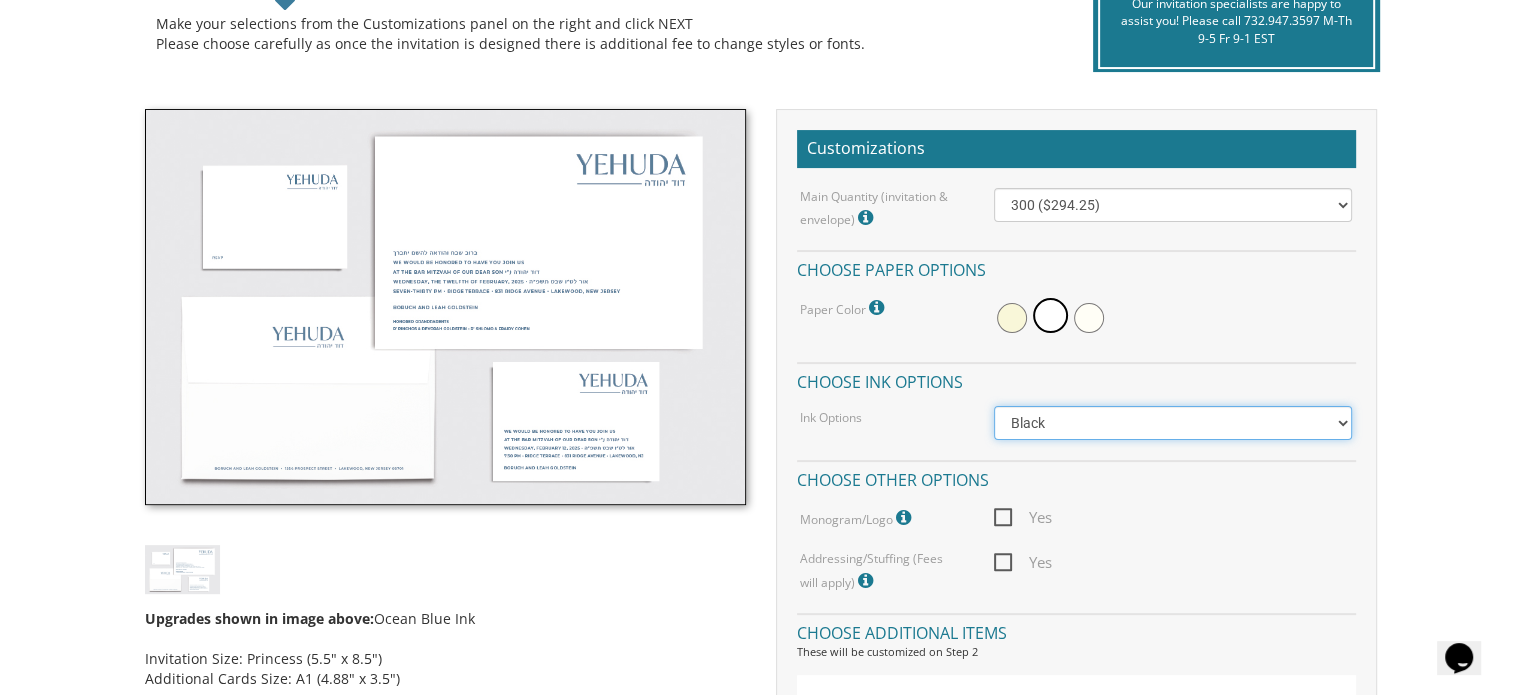 click on "Black Colored Ink ($65.00) Black + One Color ($100.00) Two Colors ($165.00)" at bounding box center (1173, 423) 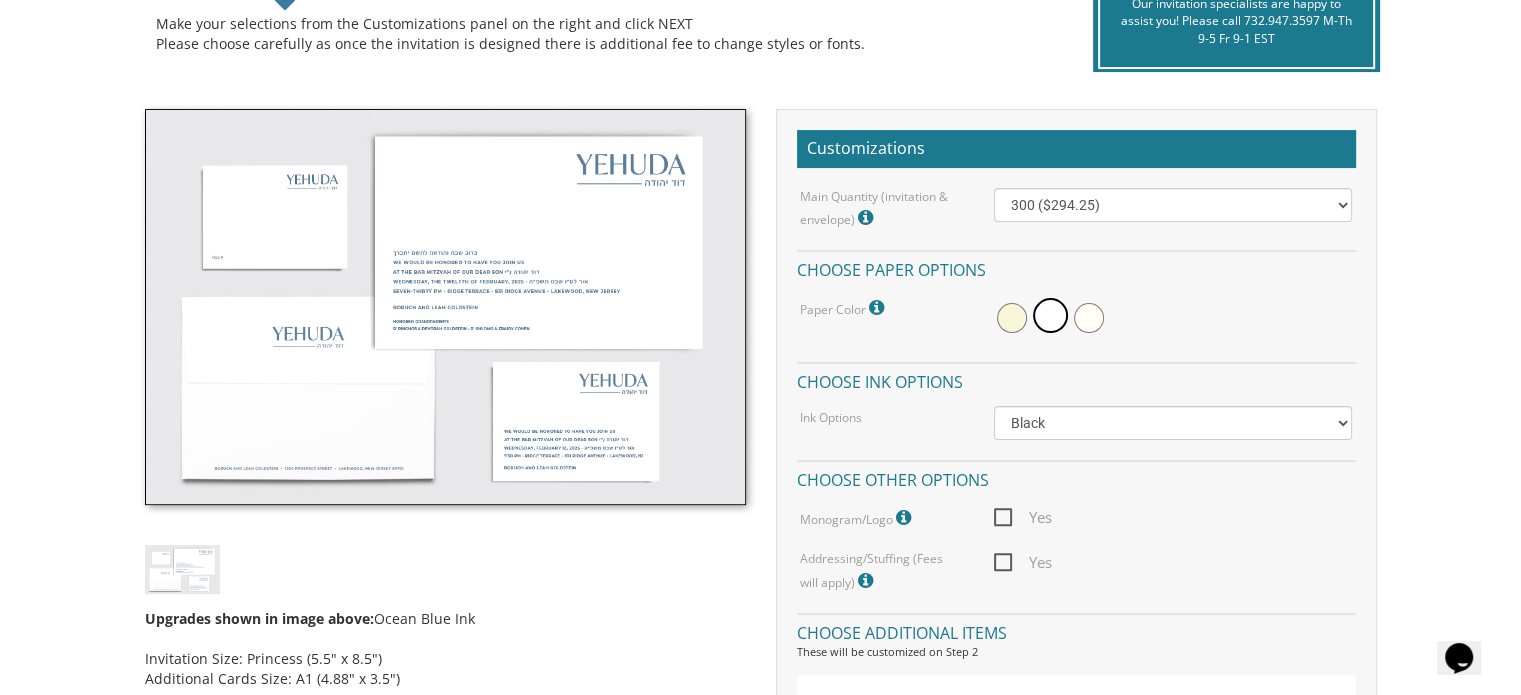 click on "My Cart
{{shoppingcart.totalQuantityDisplay}}
Total:
{{shoppingcart.subtotal}}
{{shoppingcart.total}}
{{shoppingcartitem.description}}
Qty. {{shoppingcartitem.quantity}}
{{productoption.name}}" at bounding box center (760, 807) 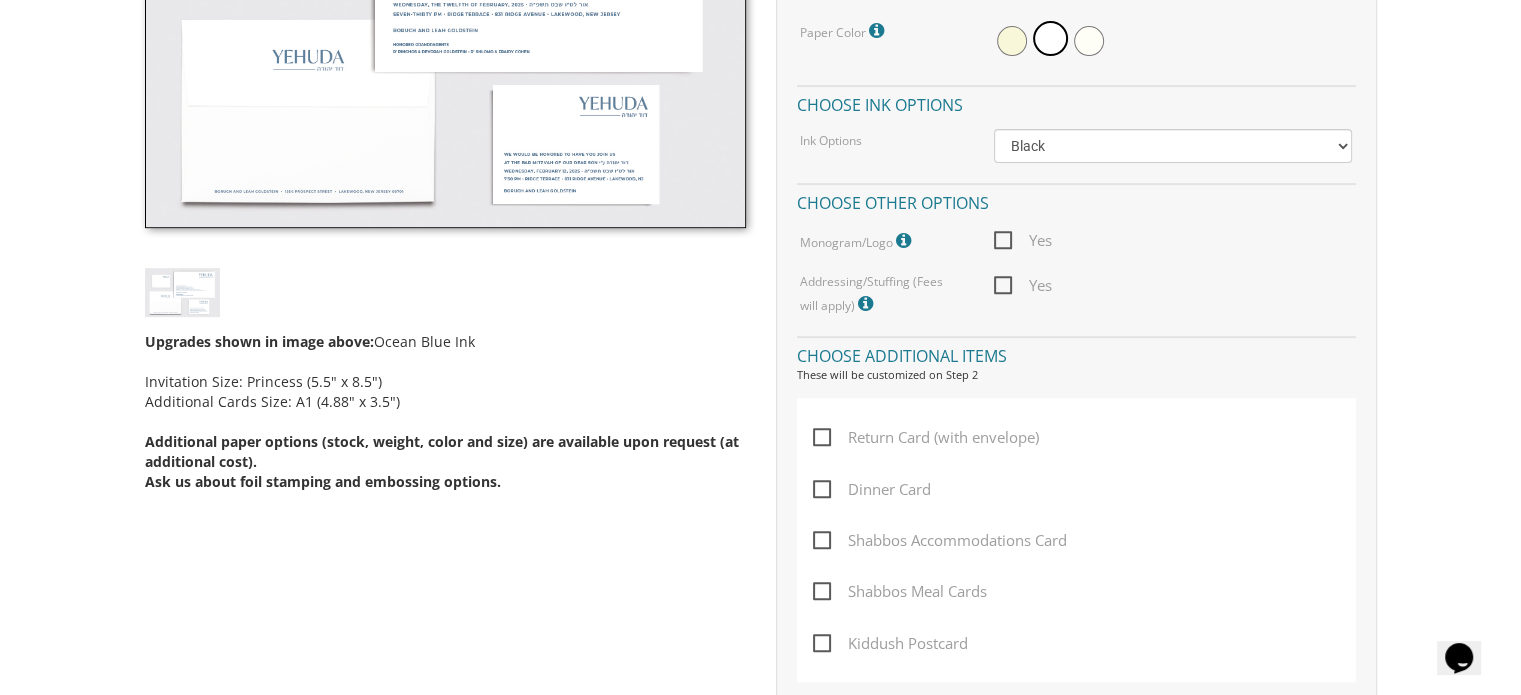 scroll, scrollTop: 776, scrollLeft: 0, axis: vertical 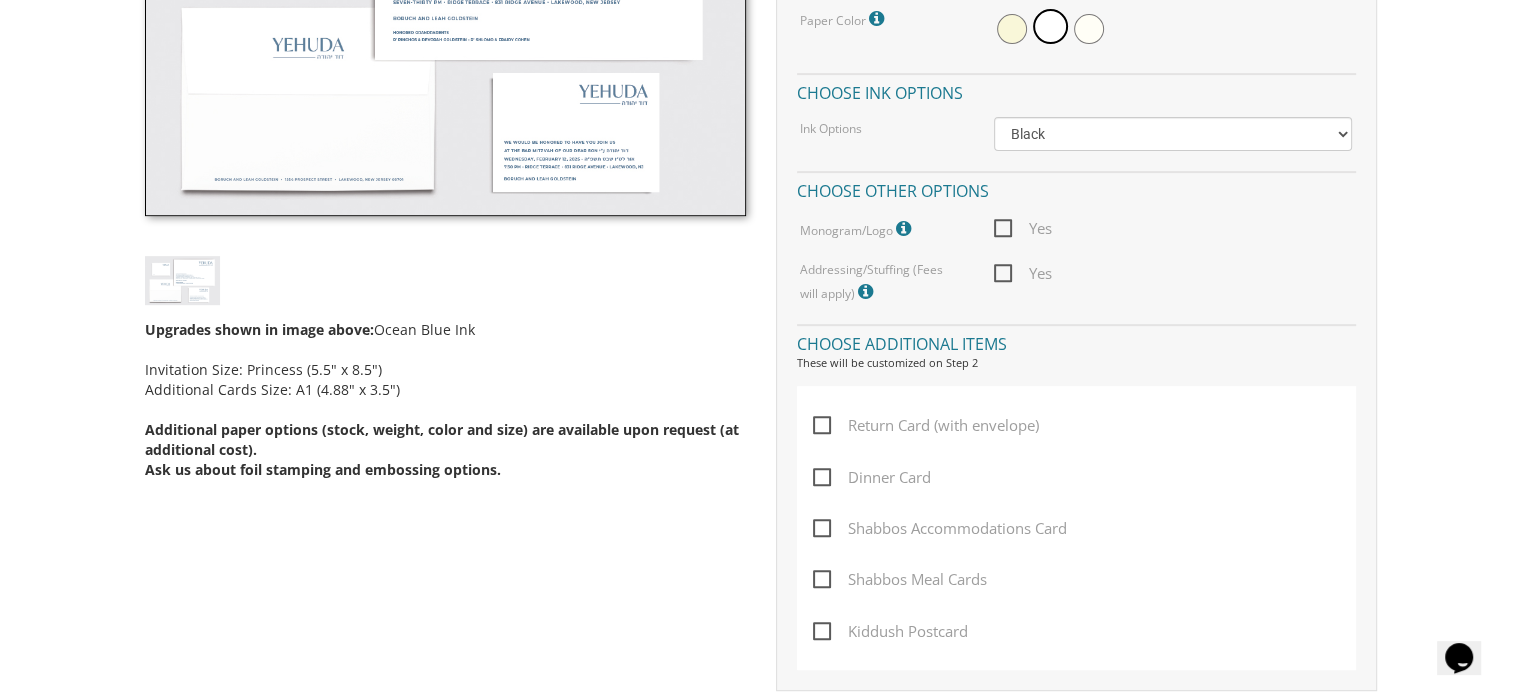 click on "Dinner Card" at bounding box center (872, 477) 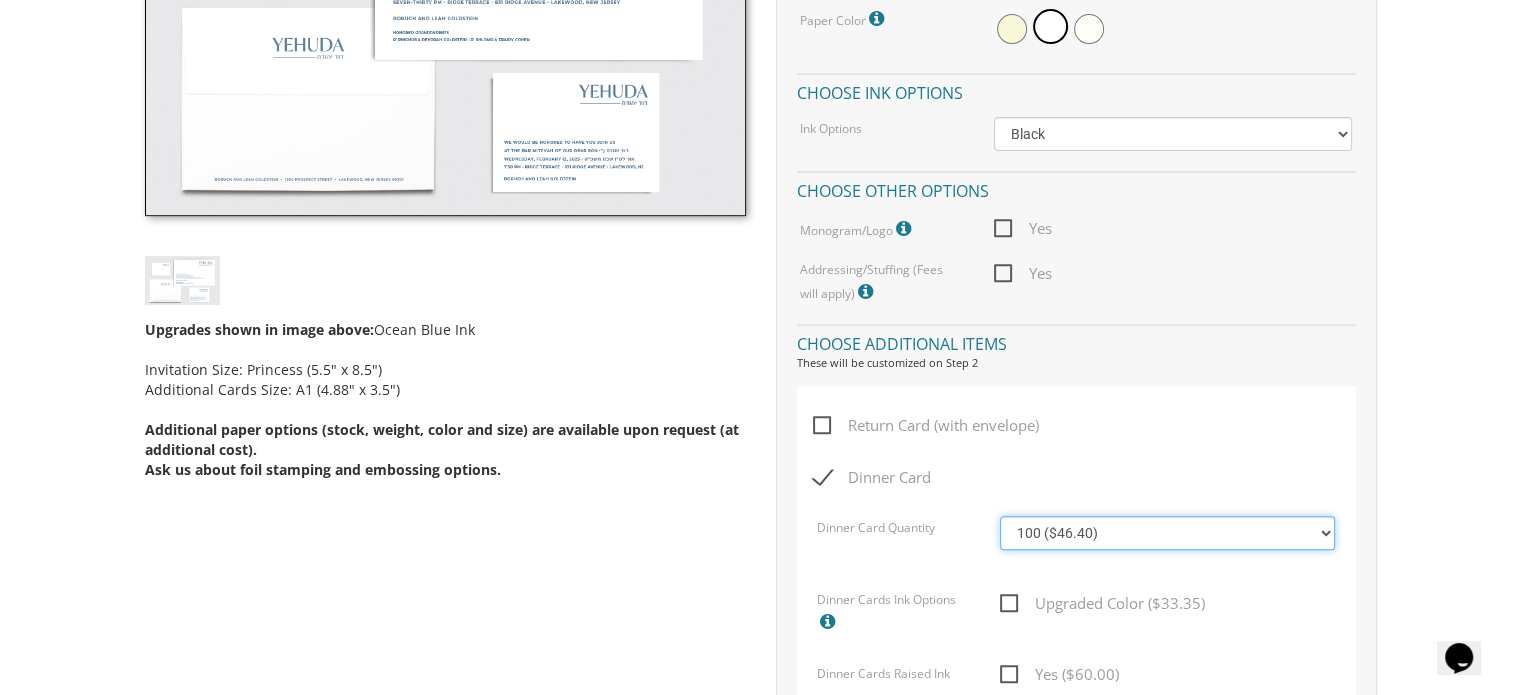click on "100 ($46.40) 200 ($55.20) 300 ($61.85) 400 ($70.60) 500 ($77.20) 600 ($85.95) 700 ($92.55) 800 ($99.10) 900 ($107.85) 1000 ($114.40)" at bounding box center [1167, 533] 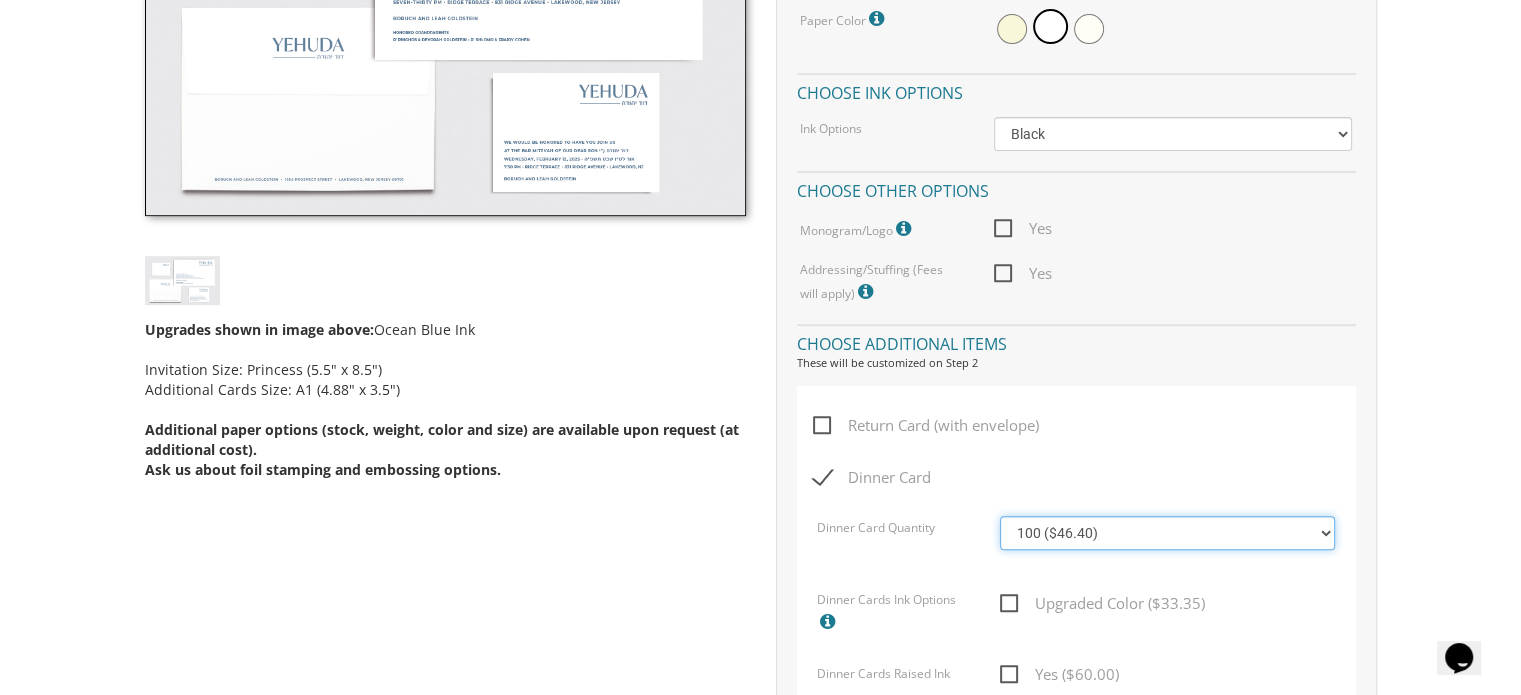 select on "200" 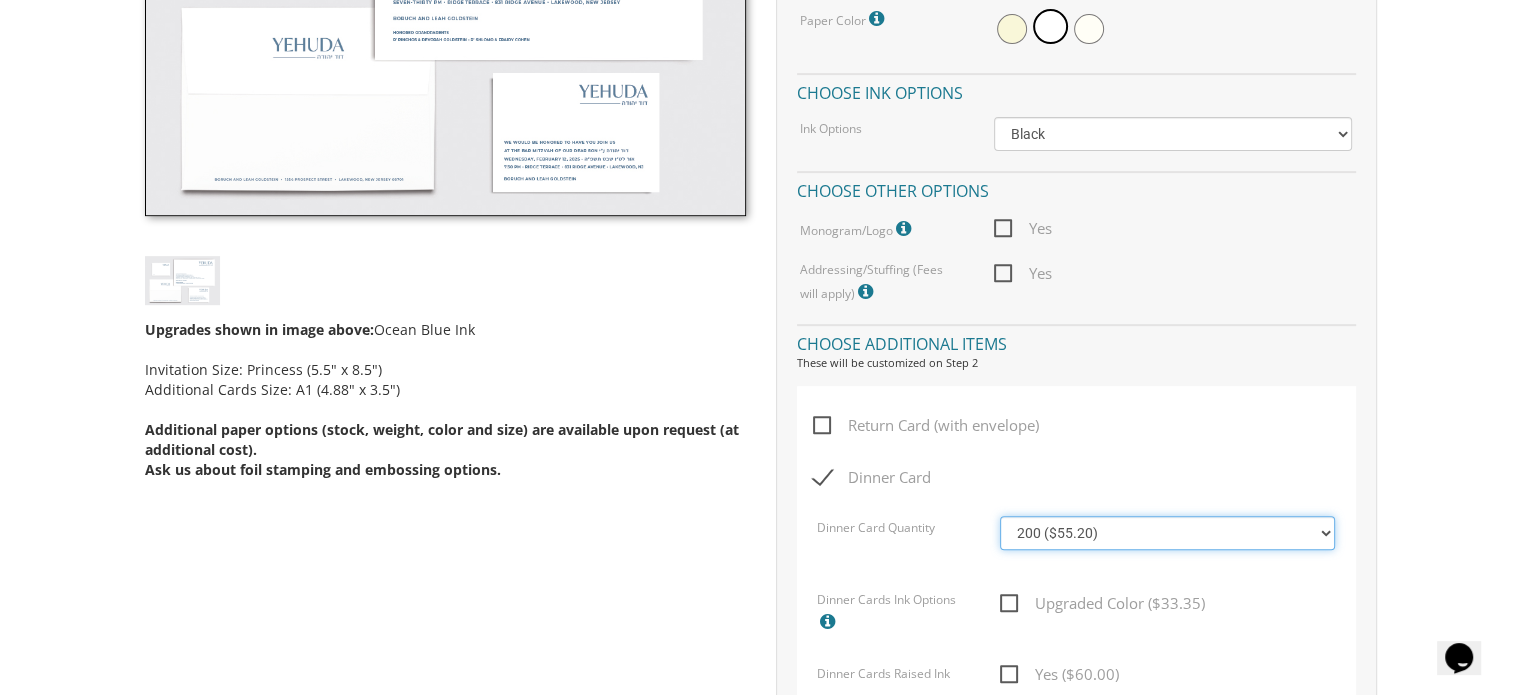 click on "100 ($46.40) 200 ($55.20) 300 ($61.85) 400 ($70.60) 500 ($77.20) 600 ($85.95) 700 ($92.55) 800 ($99.10) 900 ($107.85) 1000 ($114.40)" at bounding box center [1167, 533] 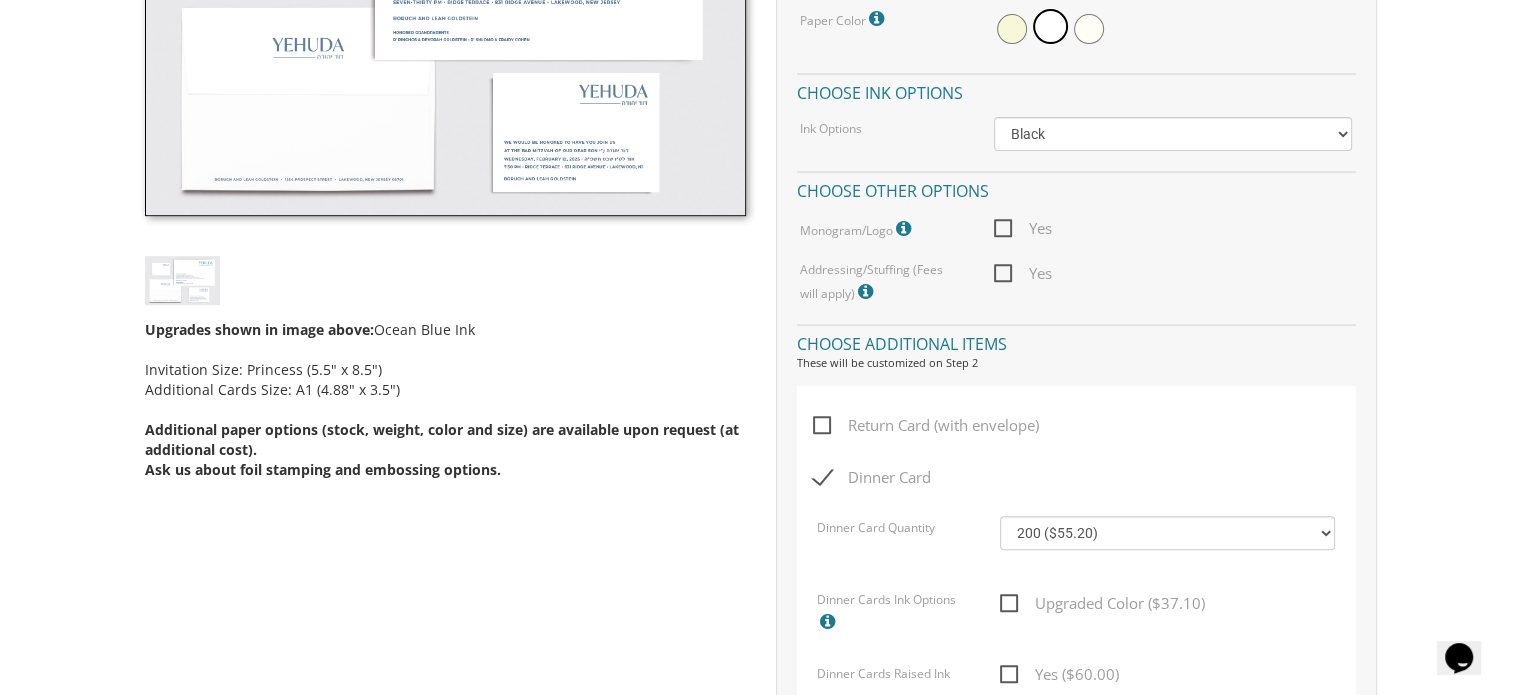click on "Return Card (with envelope)" at bounding box center (926, 425) 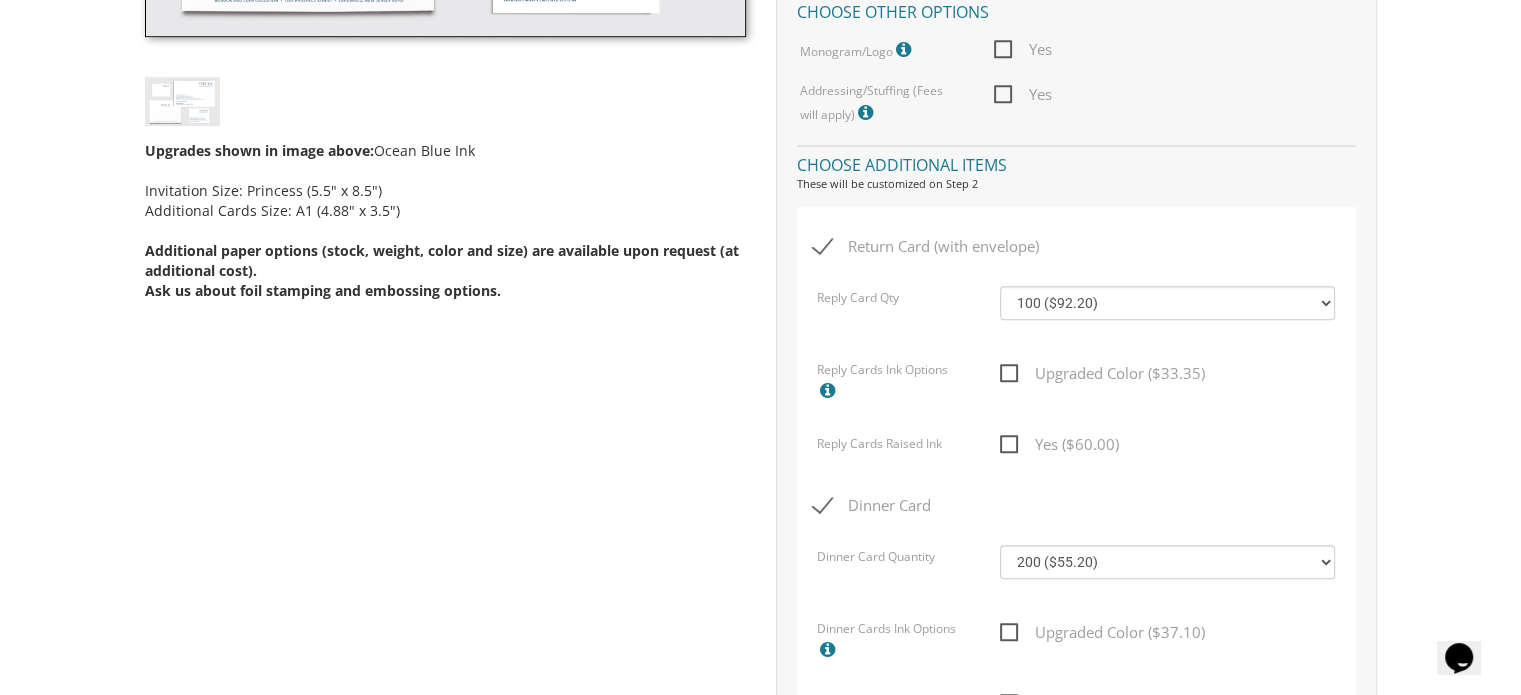 scroll, scrollTop: 977, scrollLeft: 0, axis: vertical 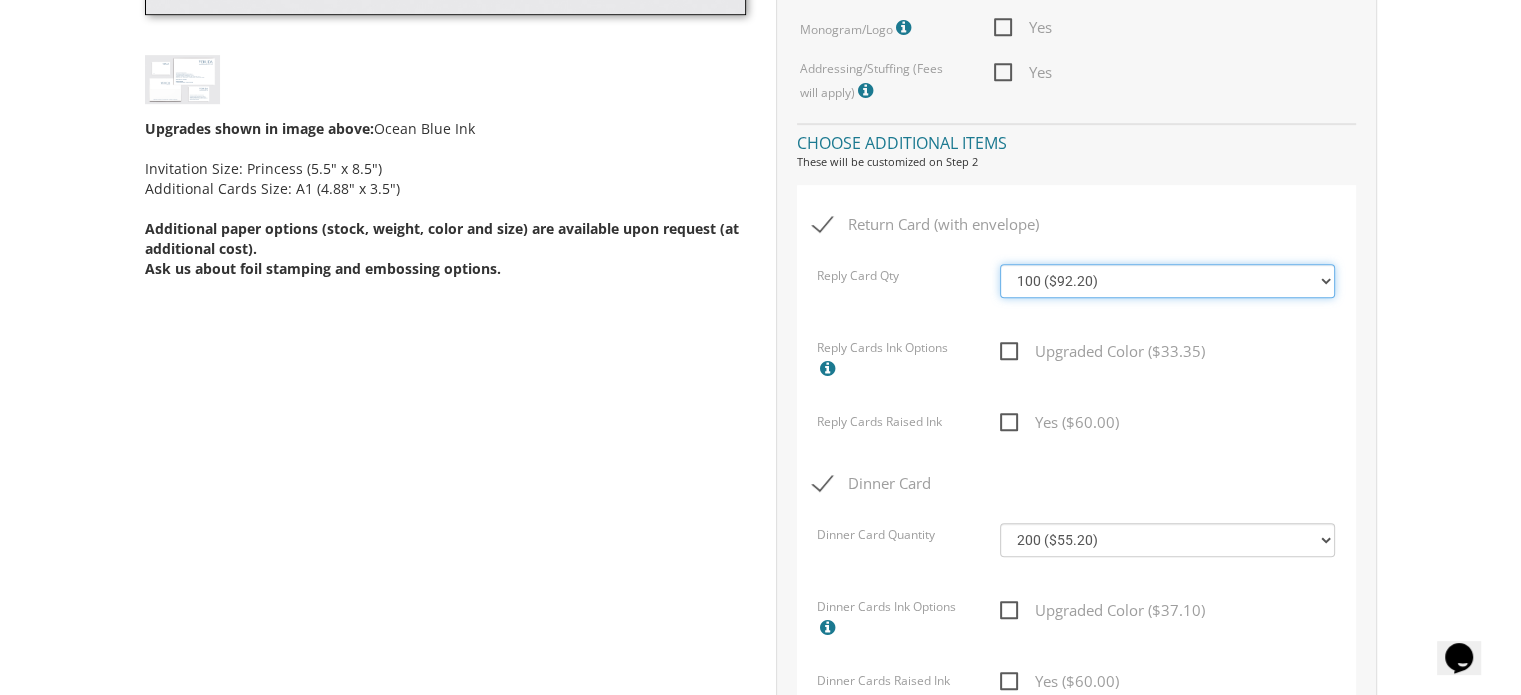click on "100 ($92.20) 200 ($119.30) 300 ($141.90) 400 ($168.75) 500 ($191.00) 600 ($217.80) 700 ($240.15) 800 ($264.65) 900 ($289.05) 1000 ($311.20)" at bounding box center [1167, 281] 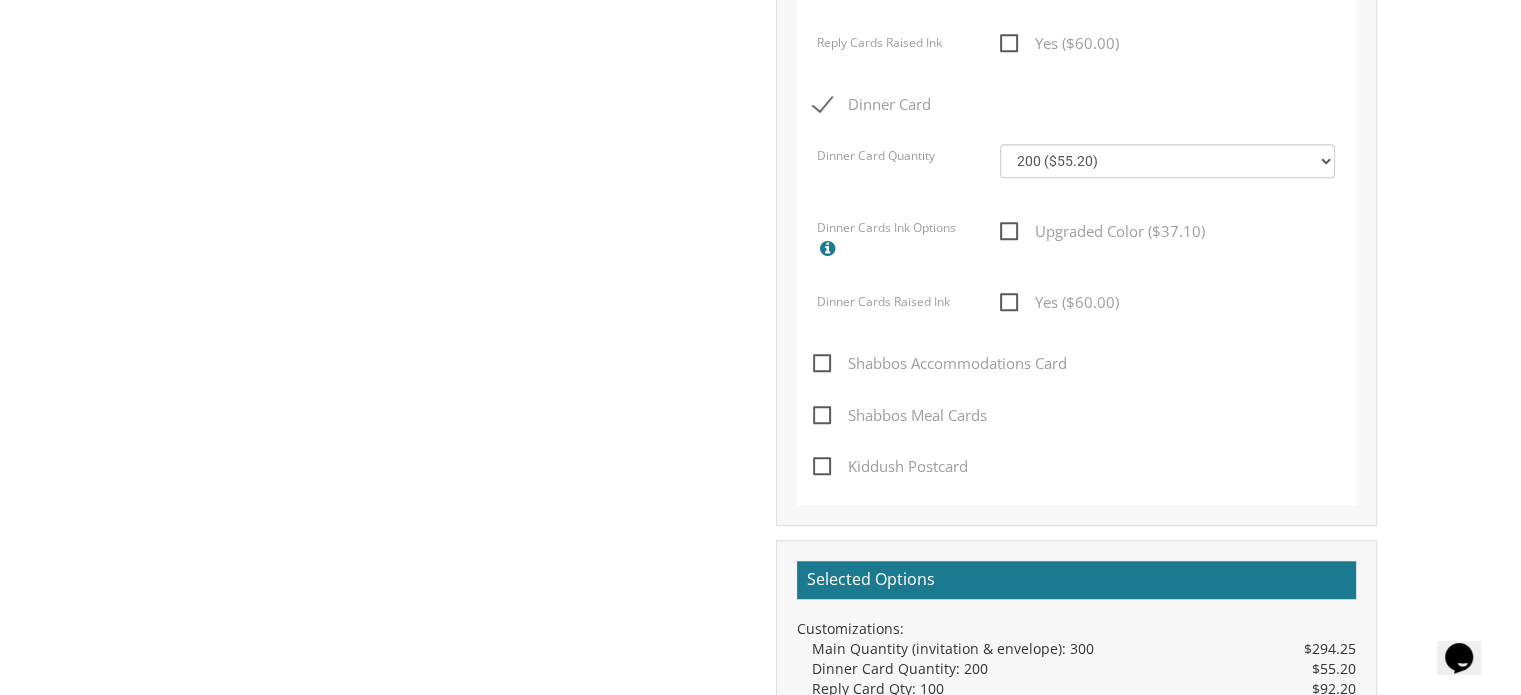 scroll, scrollTop: 1559, scrollLeft: 0, axis: vertical 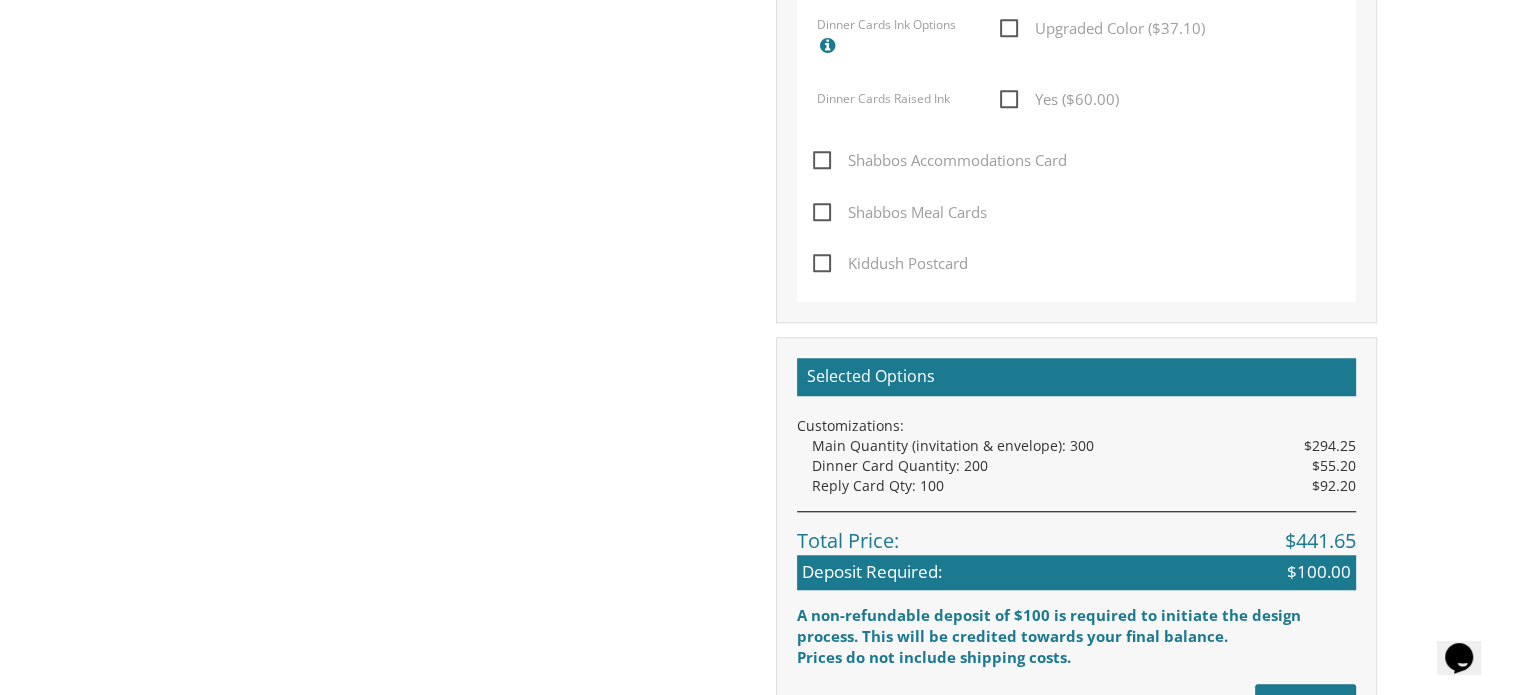 click on "Kiddush Postcard" at bounding box center [890, 263] 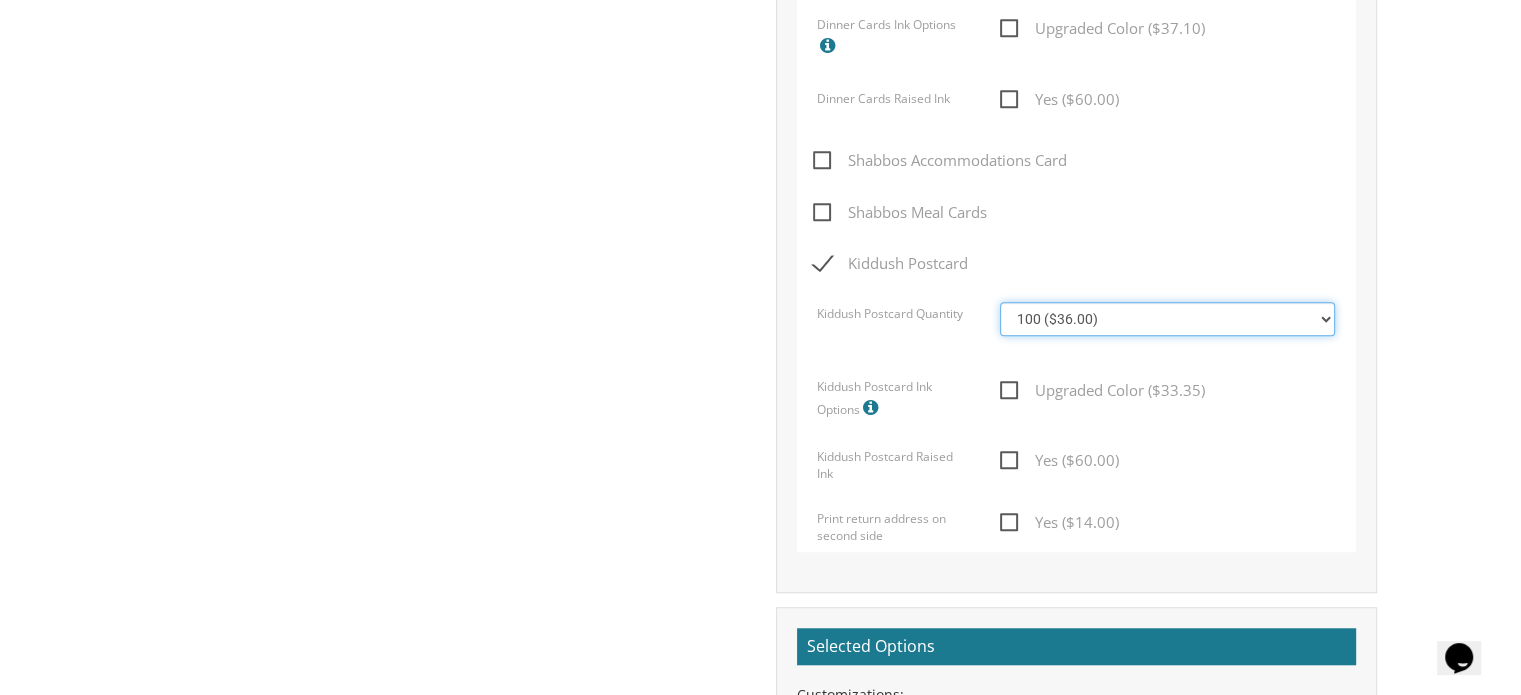 click on "100 ($36.00) 200 ($42.00) 300 ($48.00) 400 ($54.00) 500 ($60.00) 600 ($66.00) 700 ($72.00) 800 ($78.00) 900 ($84.00) 1000 ($90.00)" at bounding box center (1167, 319) 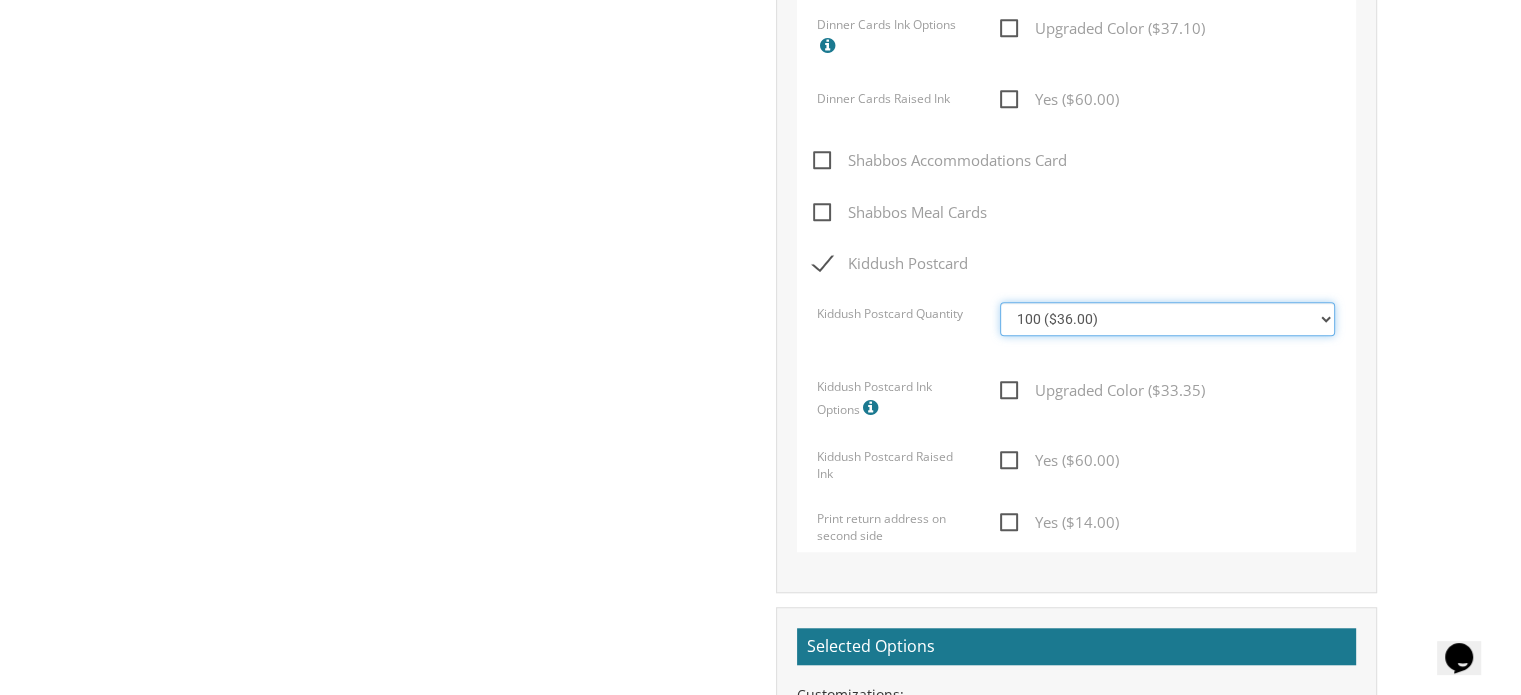click on "100 ($36.00) 200 ($42.00) 300 ($48.00) 400 ($54.00) 500 ($60.00) 600 ($66.00) 700 ($72.00) 800 ($78.00) 900 ($84.00) 1000 ($90.00)" at bounding box center [1167, 319] 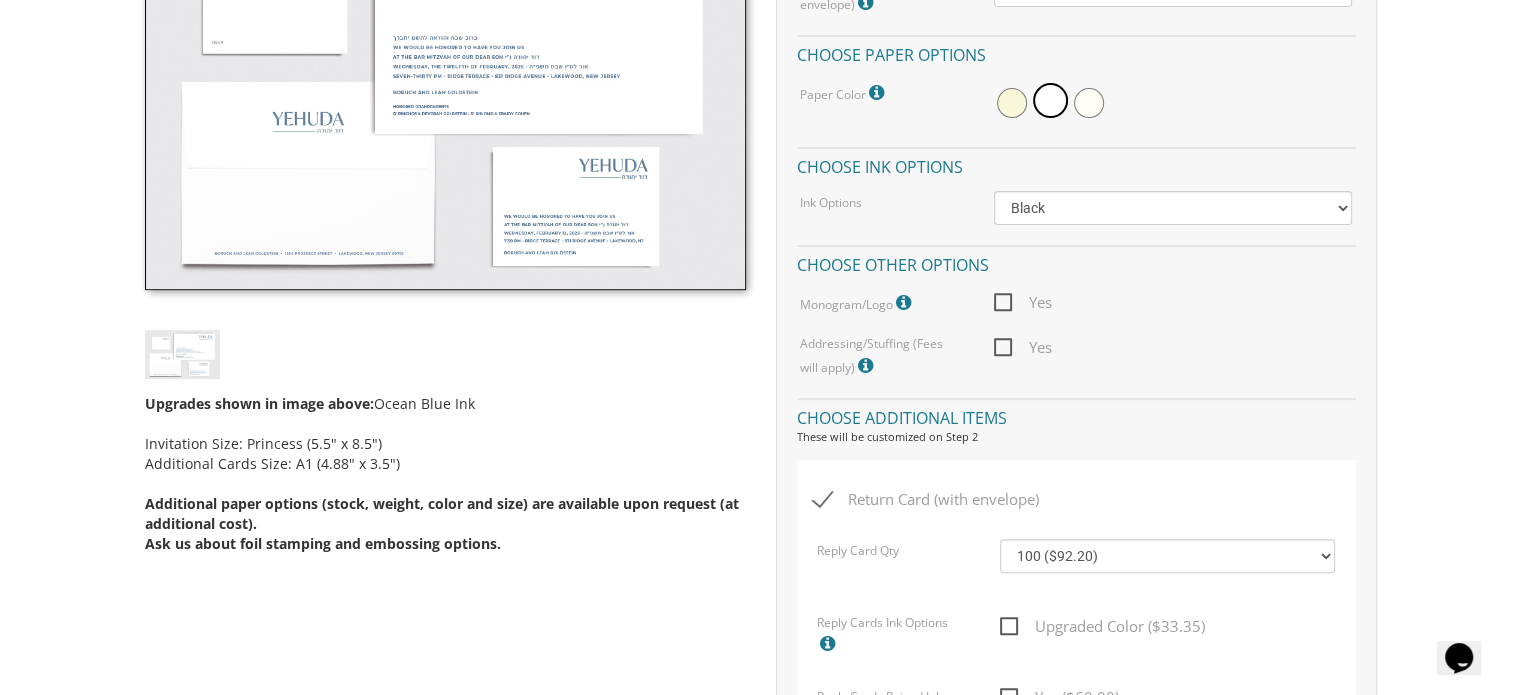 scroll, scrollTop: 673, scrollLeft: 0, axis: vertical 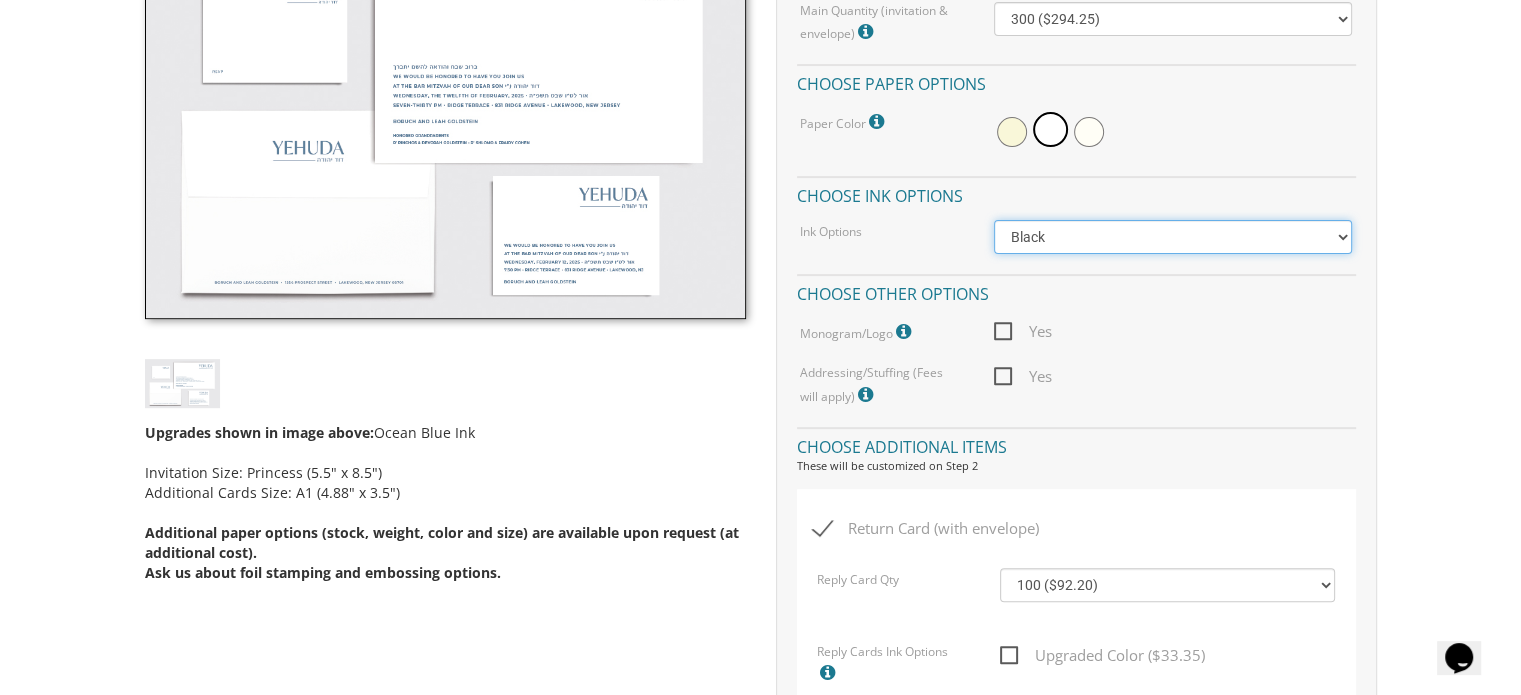 click on "Black Colored Ink ($65.00) Black + One Color ($100.00) Two Colors ($165.00)" at bounding box center (1173, 237) 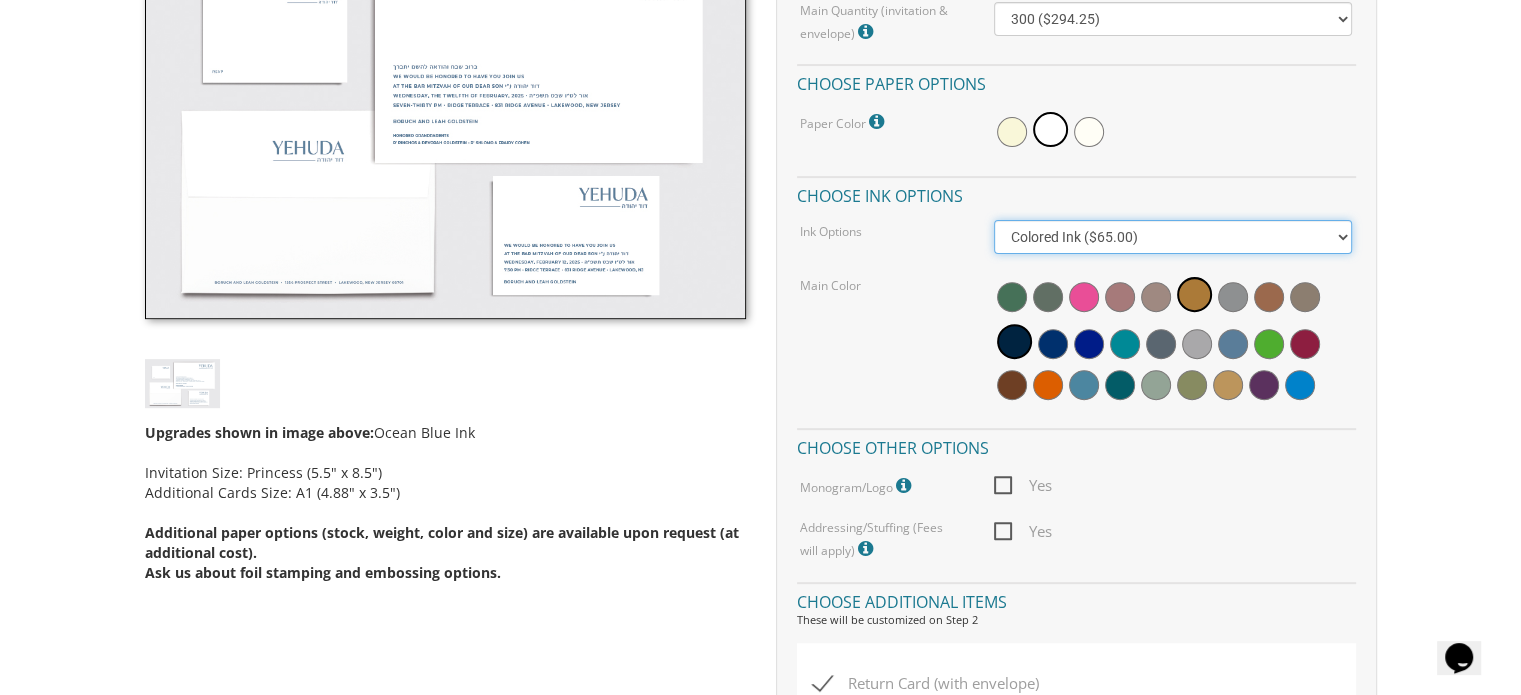 click on "Black Colored Ink ($65.00) Black + One Color ($100.00) Two Colors ($165.00)" at bounding box center [1173, 237] 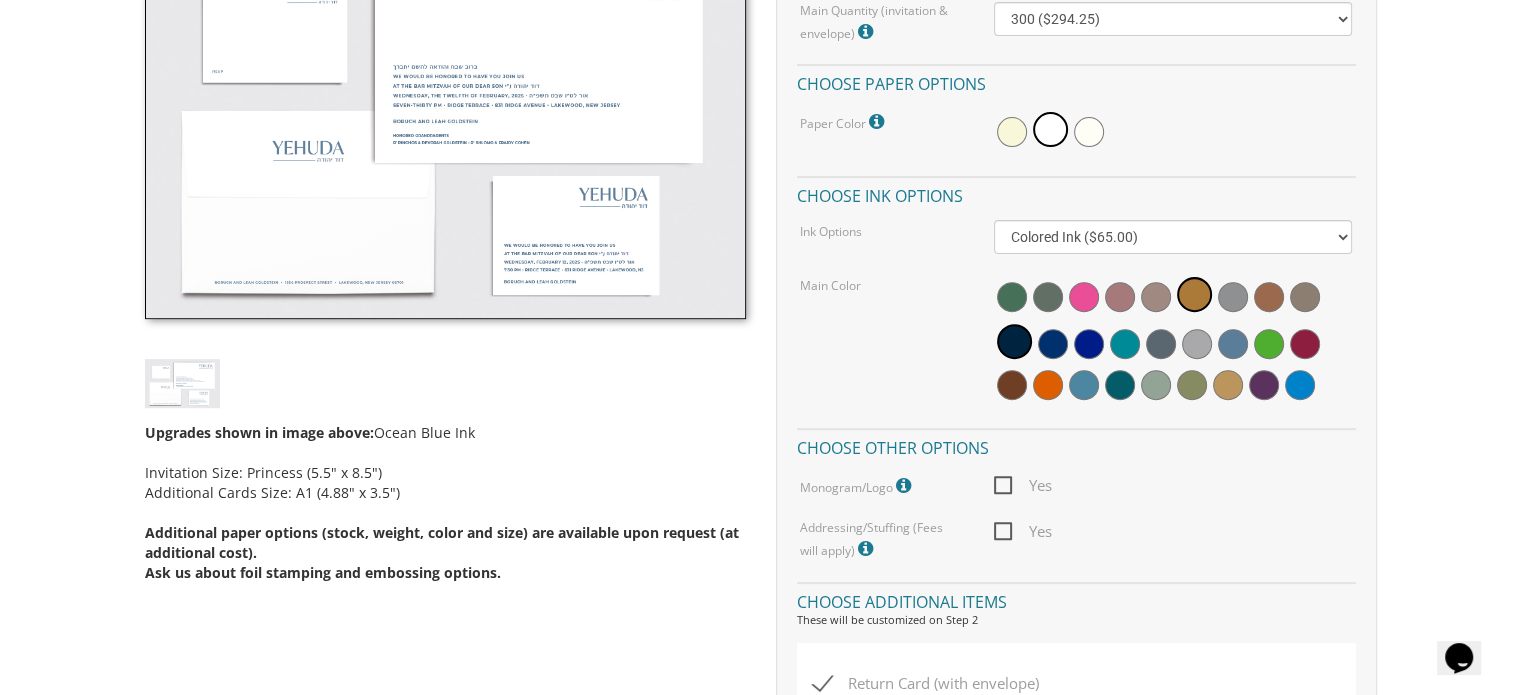 click on "My Cart
{{shoppingcart.totalQuantityDisplay}}
Total:
{{shoppingcart.subtotal}}
{{shoppingcart.total}}
{{shoppingcartitem.description}}
Qty. {{shoppingcartitem.quantity}}
{{productoption.name}}" at bounding box center (760, 1101) 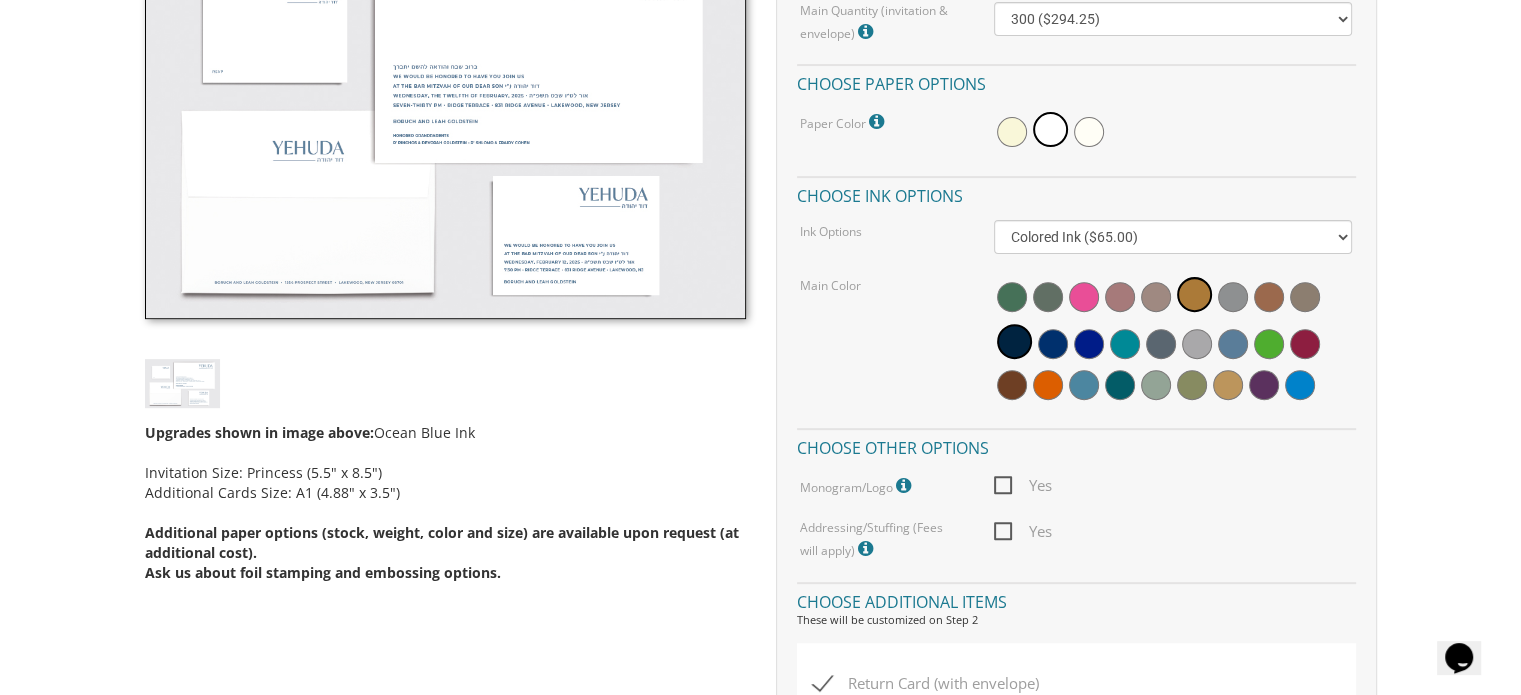 click at bounding box center [1233, 344] 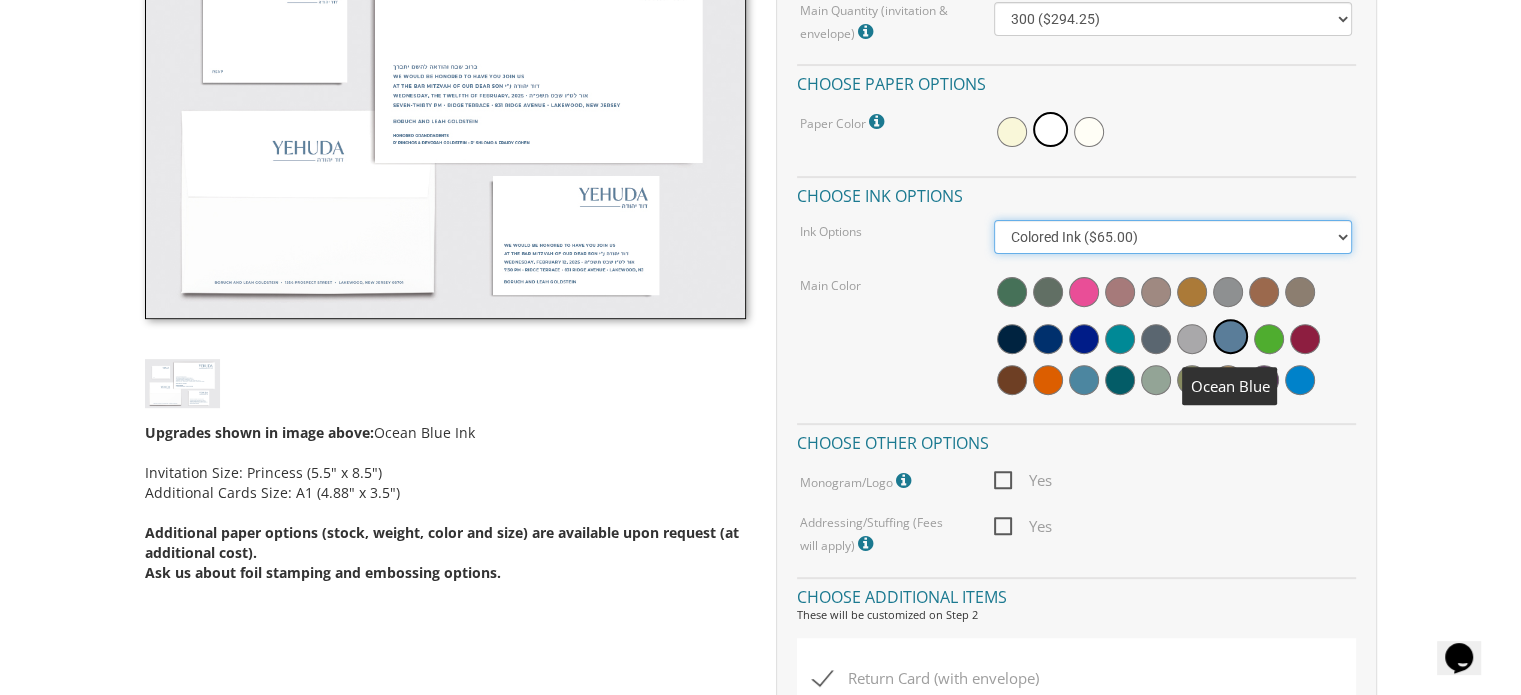 click on "Black Colored Ink ($65.00) Black + One Color ($100.00) Two Colors ($165.00)" at bounding box center [1173, 237] 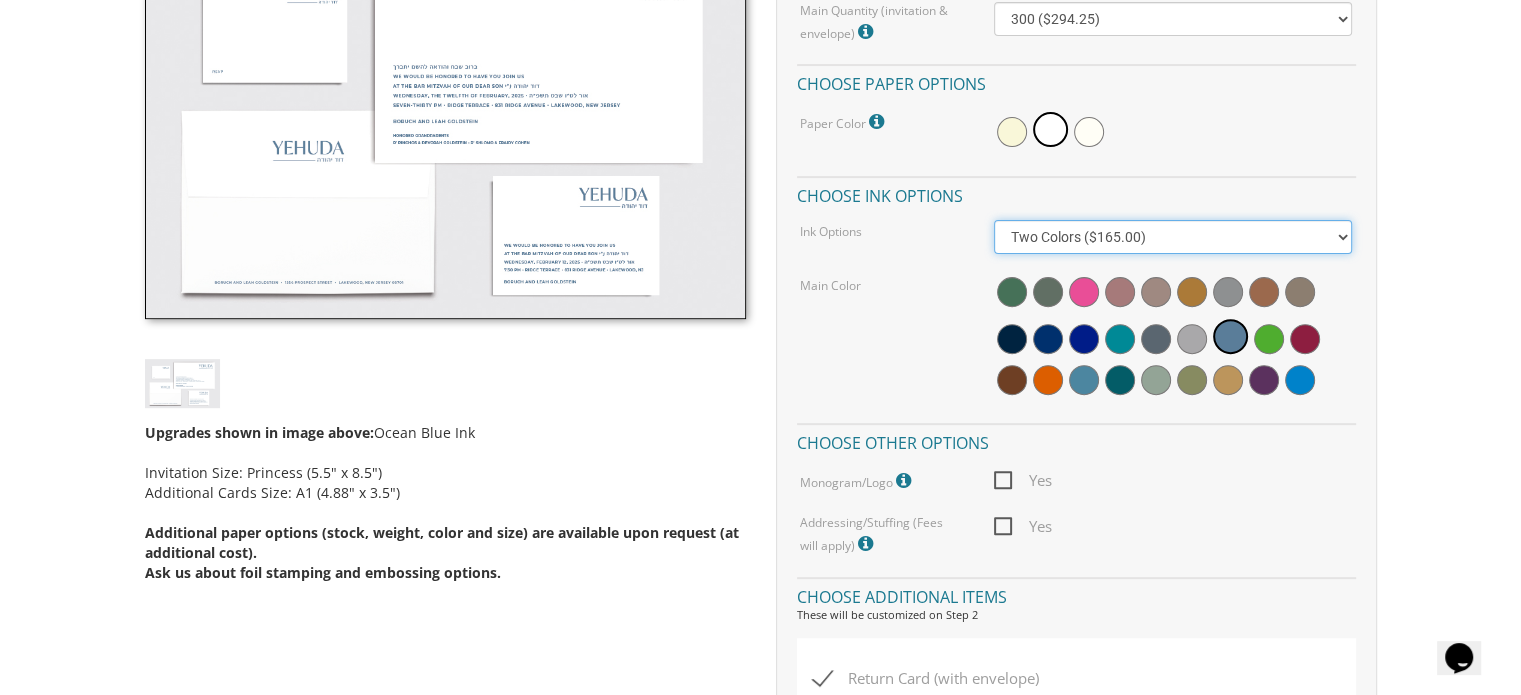 click on "Black Colored Ink ($65.00) Black + One Color ($100.00) Two Colors ($165.00)" at bounding box center [1173, 237] 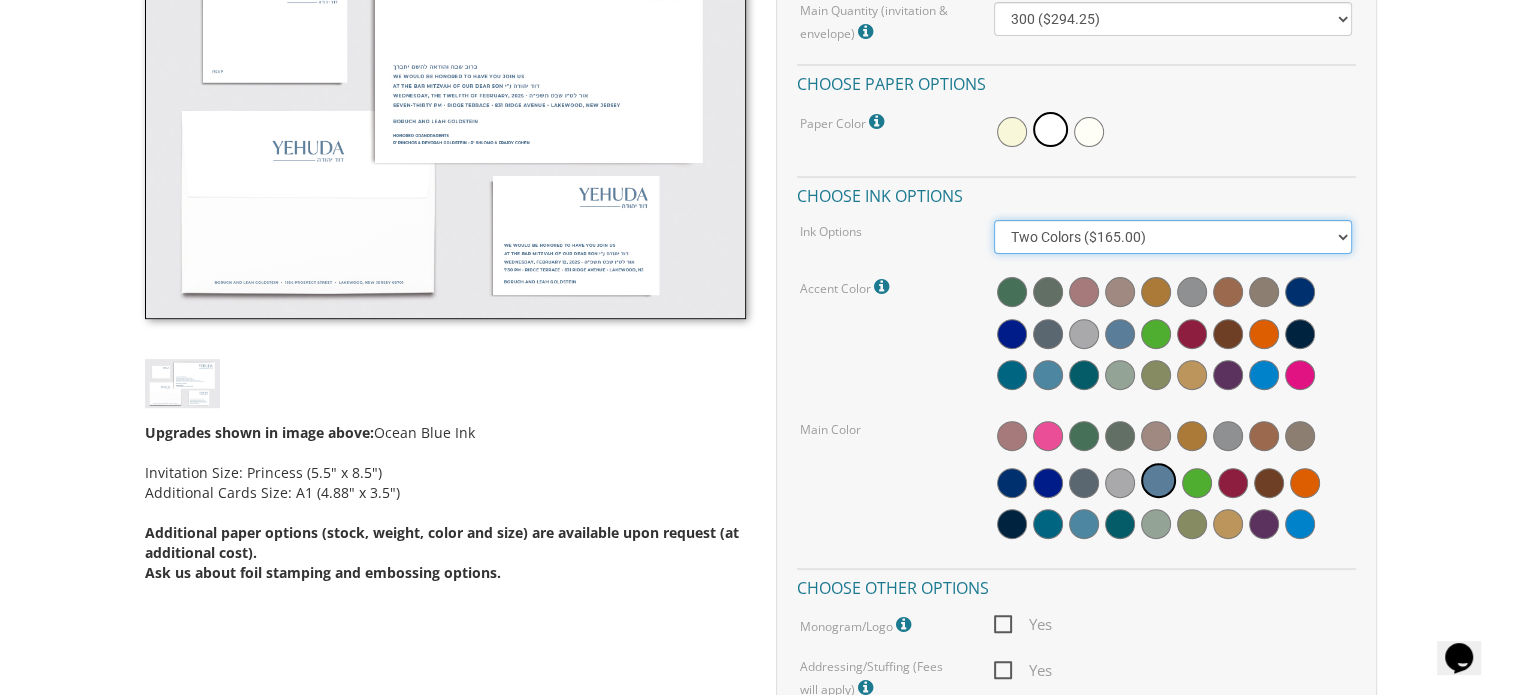 click on "Black Colored Ink ($65.00) Black + One Color ($100.00) Two Colors ($165.00)" at bounding box center (1173, 237) 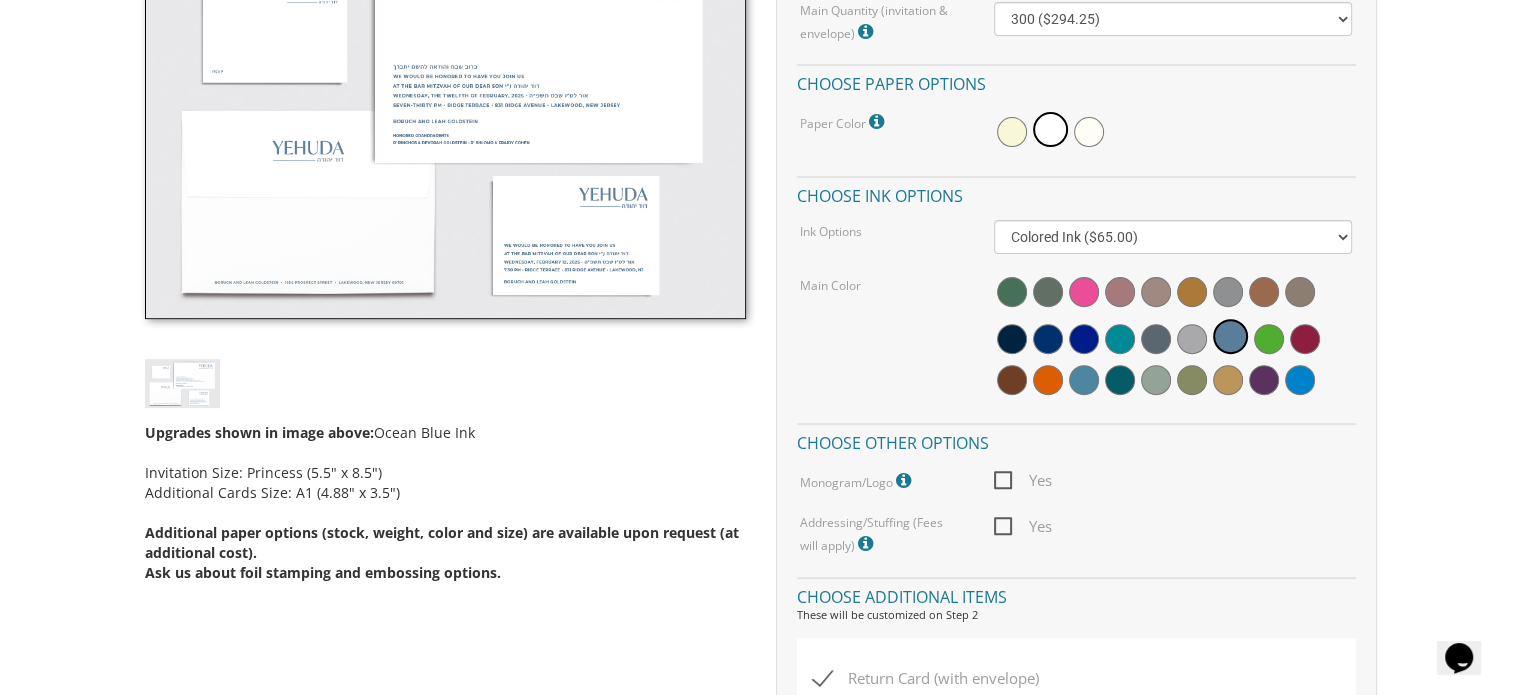 click at bounding box center [1084, 380] 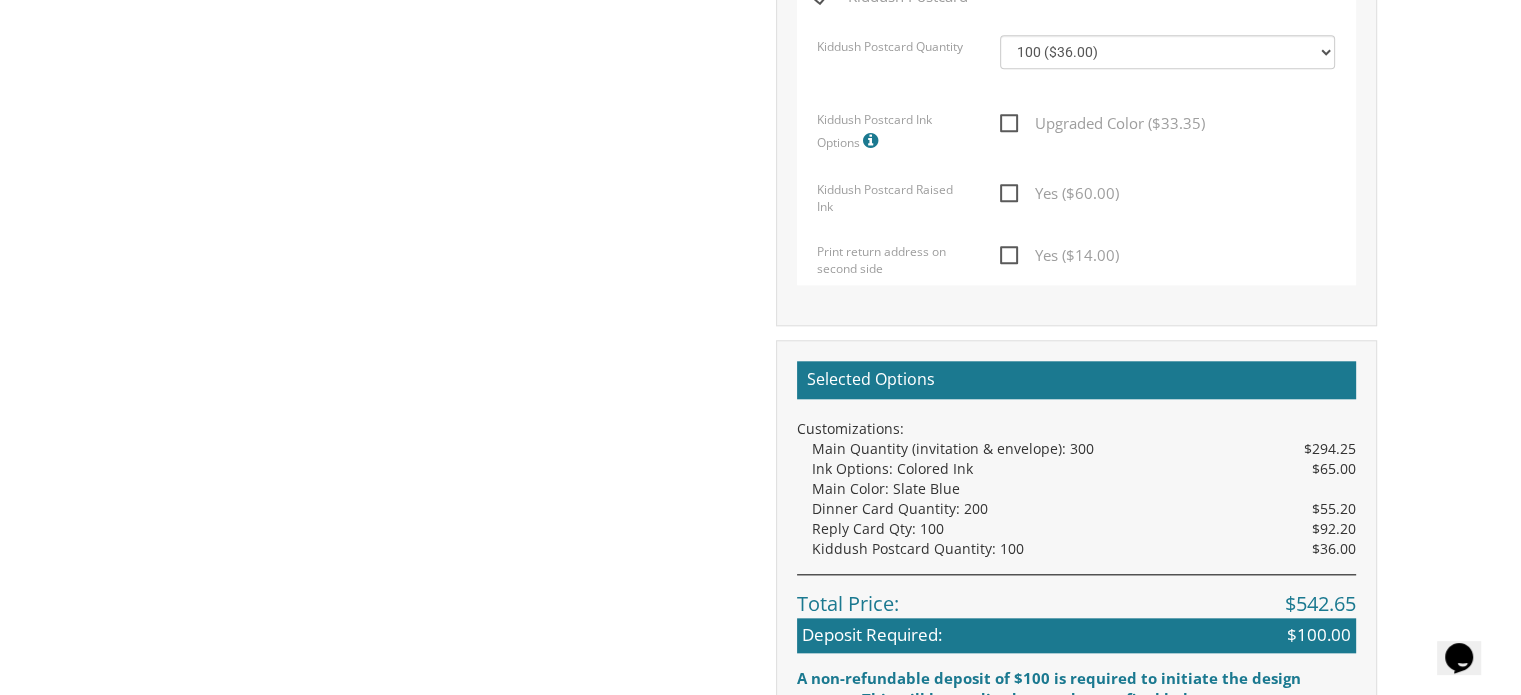 scroll, scrollTop: 2056, scrollLeft: 0, axis: vertical 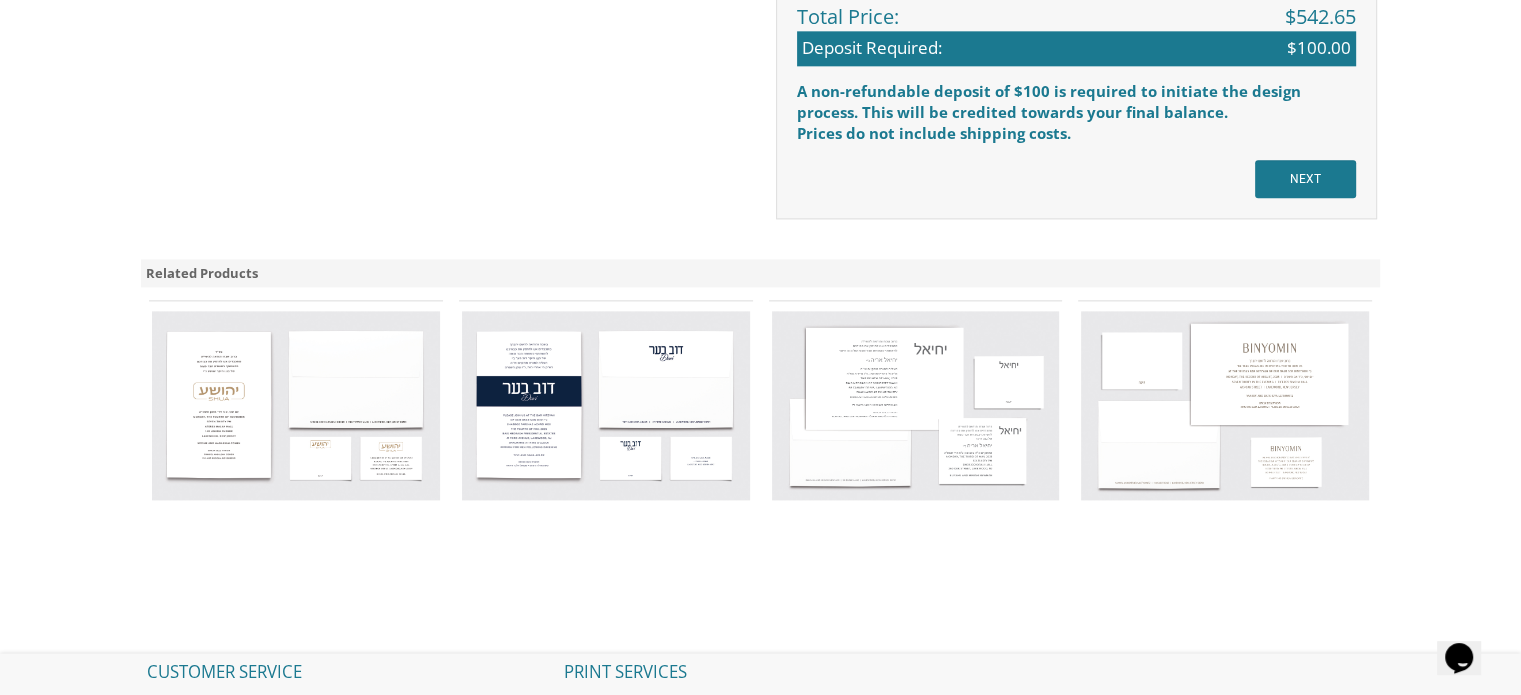 click on "Invitations  >  Bar Mitzvah Invitations  >  Classic Bar Mitzvah Invitations
Bar Mitzvah Invitation Style 18  SKU: bminv18
STEP 1: EDIT
Choose Main Options
STEP 2: EDIT
Your Design
STEP 3: EDIT
Review & Checkout
Make your selections from the Customizations panel on the right and click NEXT" at bounding box center [761, -847] 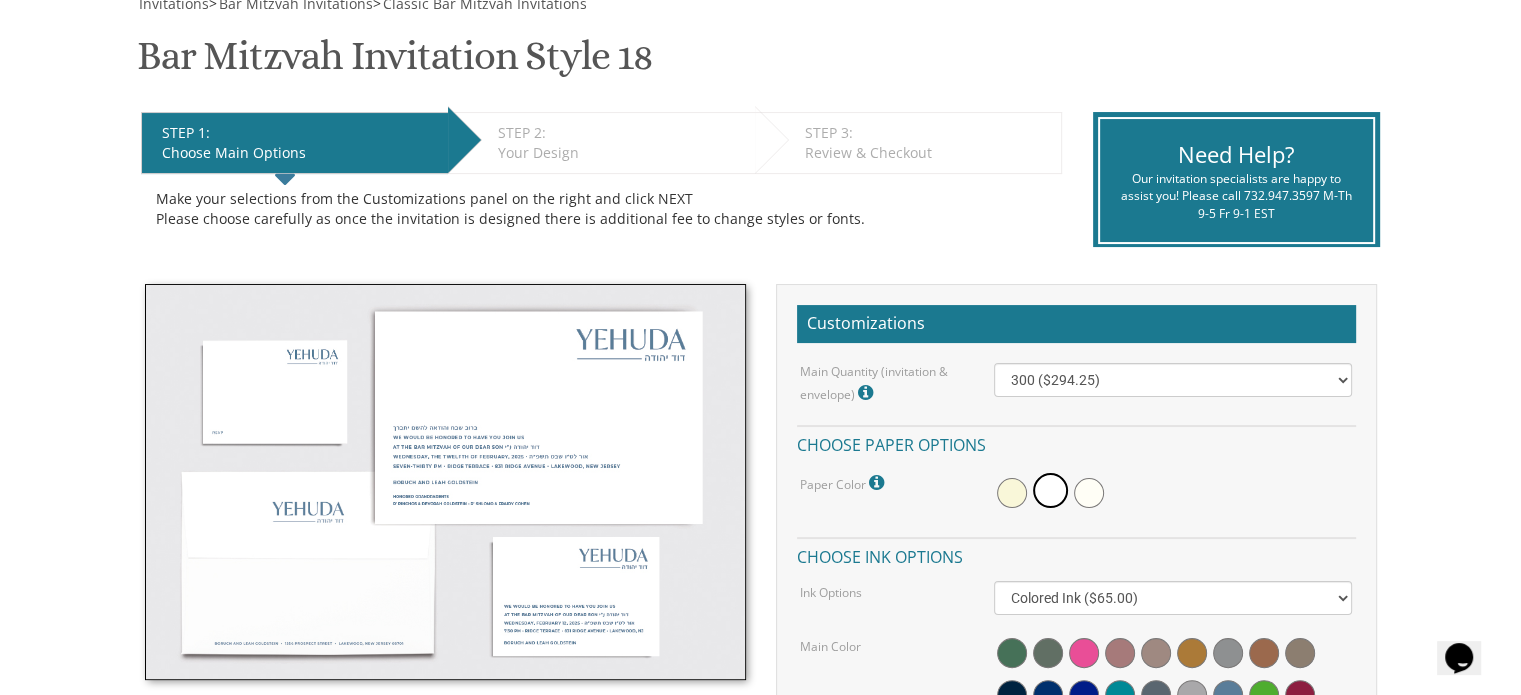 scroll, scrollTop: 0, scrollLeft: 0, axis: both 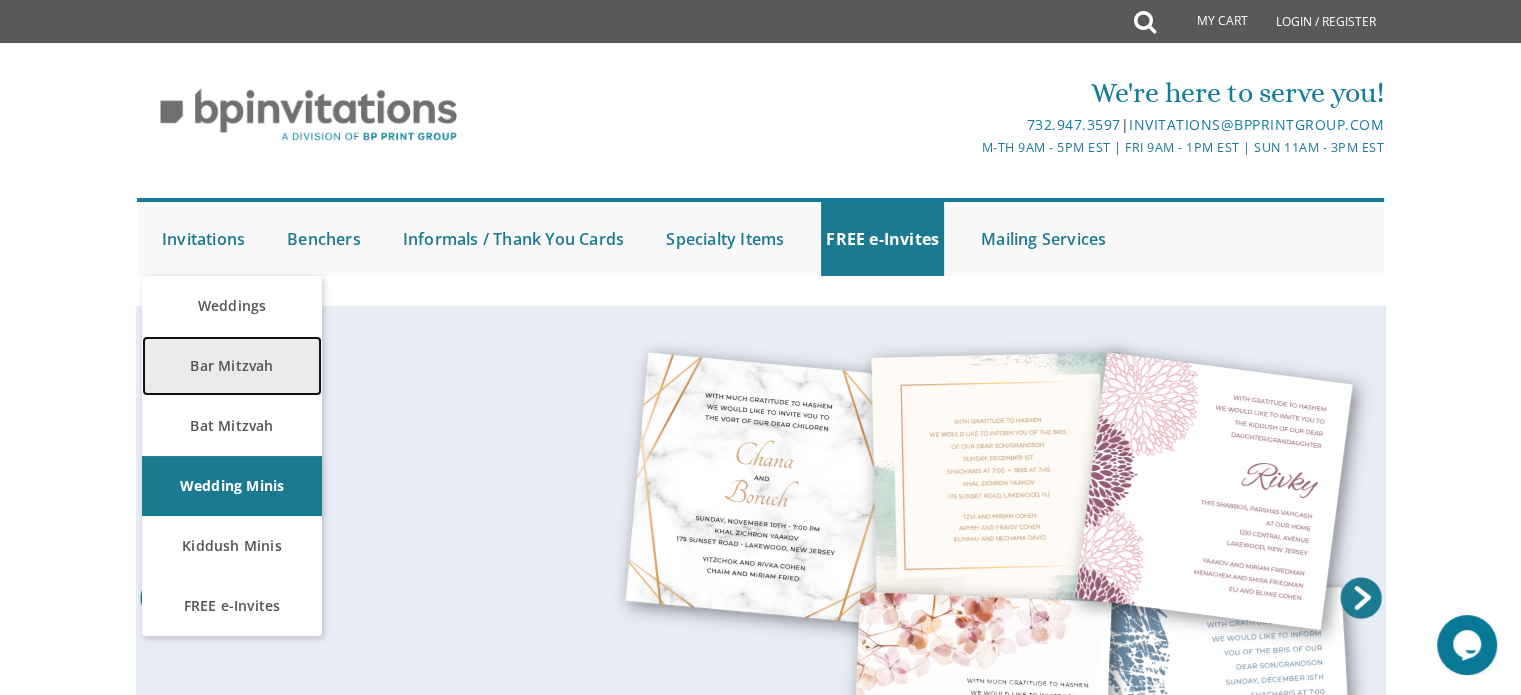click on "Bar Mitzvah" at bounding box center [232, 366] 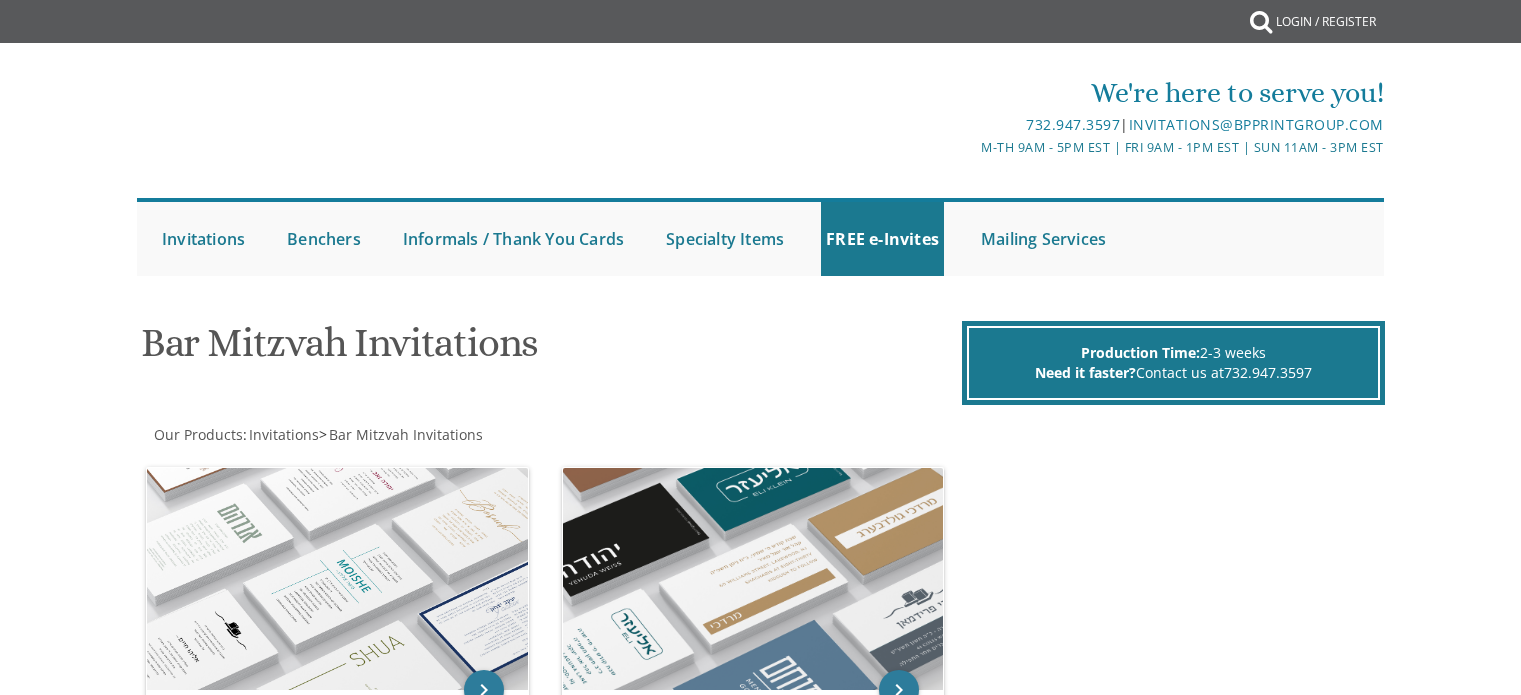 scroll, scrollTop: 0, scrollLeft: 0, axis: both 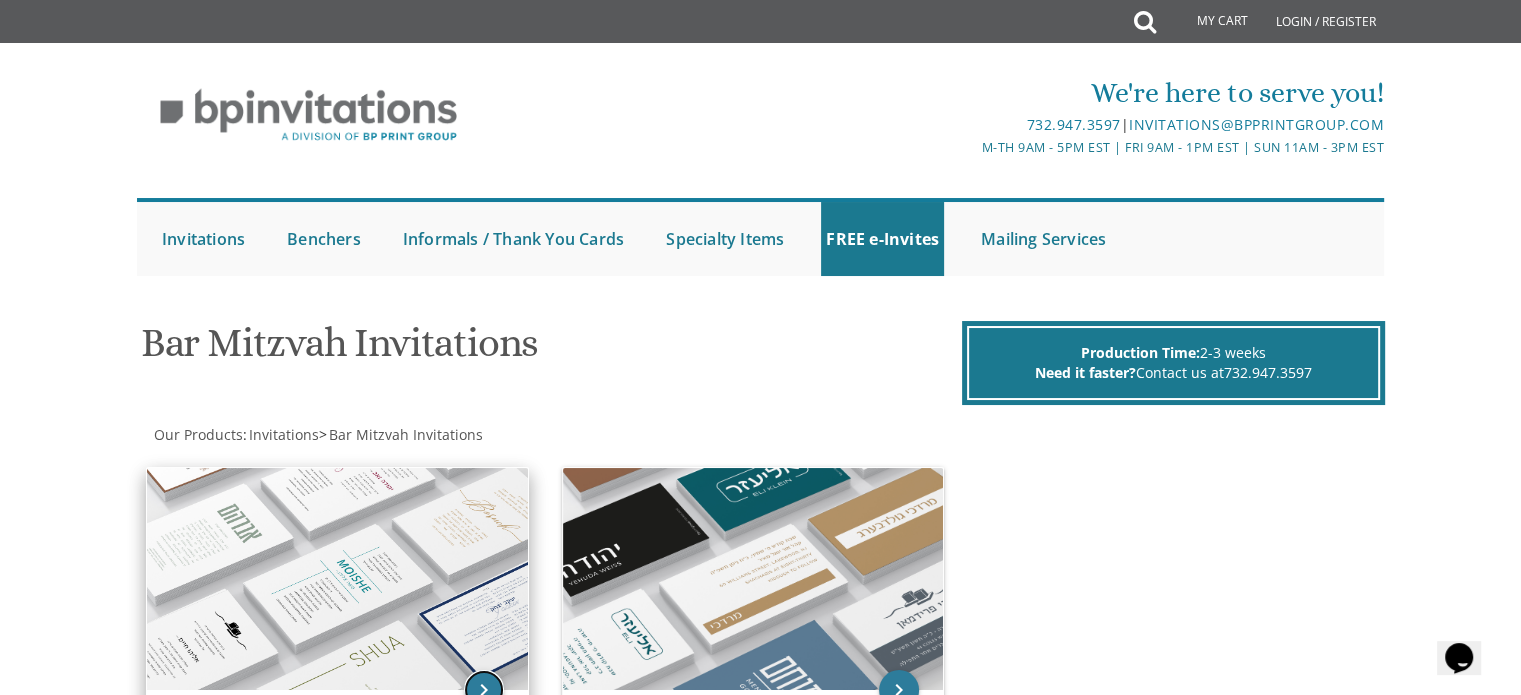 click on "keyboard_arrow_right" at bounding box center (484, 690) 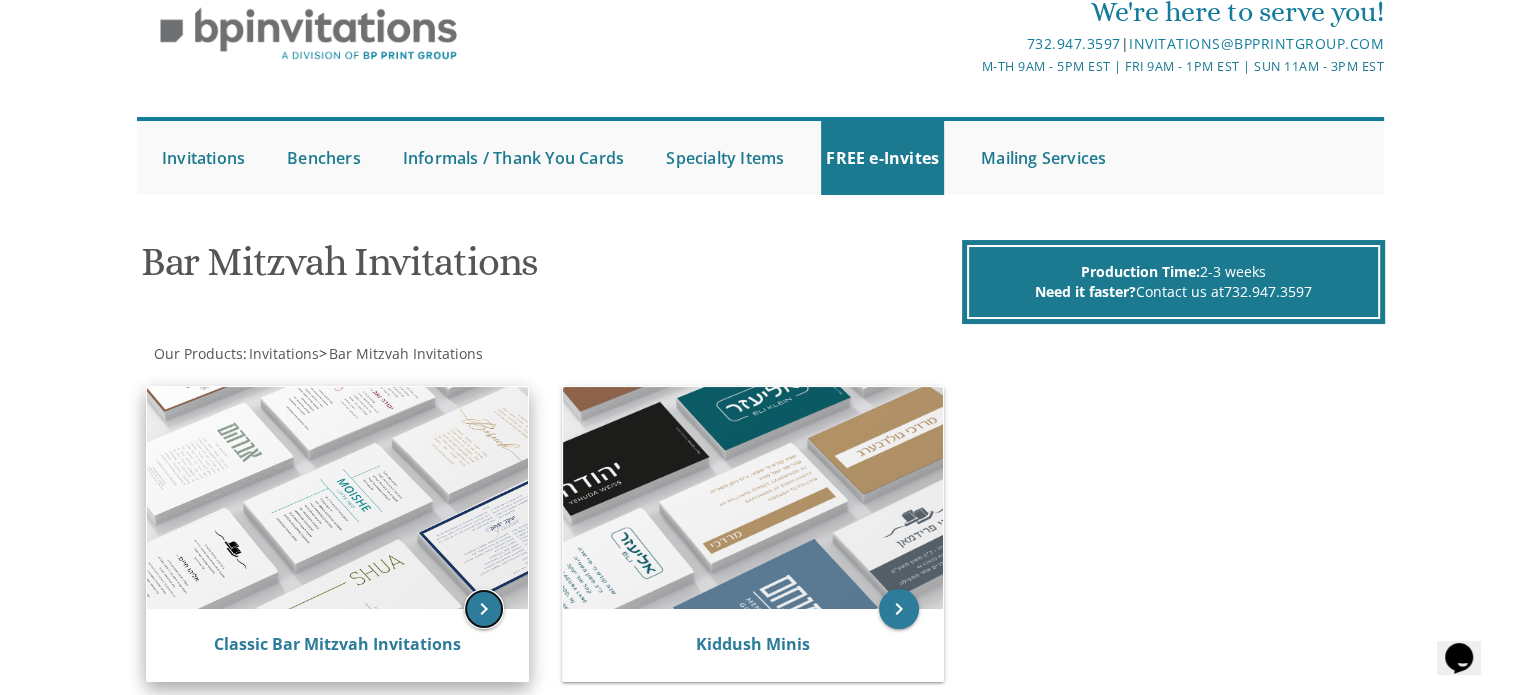 scroll, scrollTop: 140, scrollLeft: 0, axis: vertical 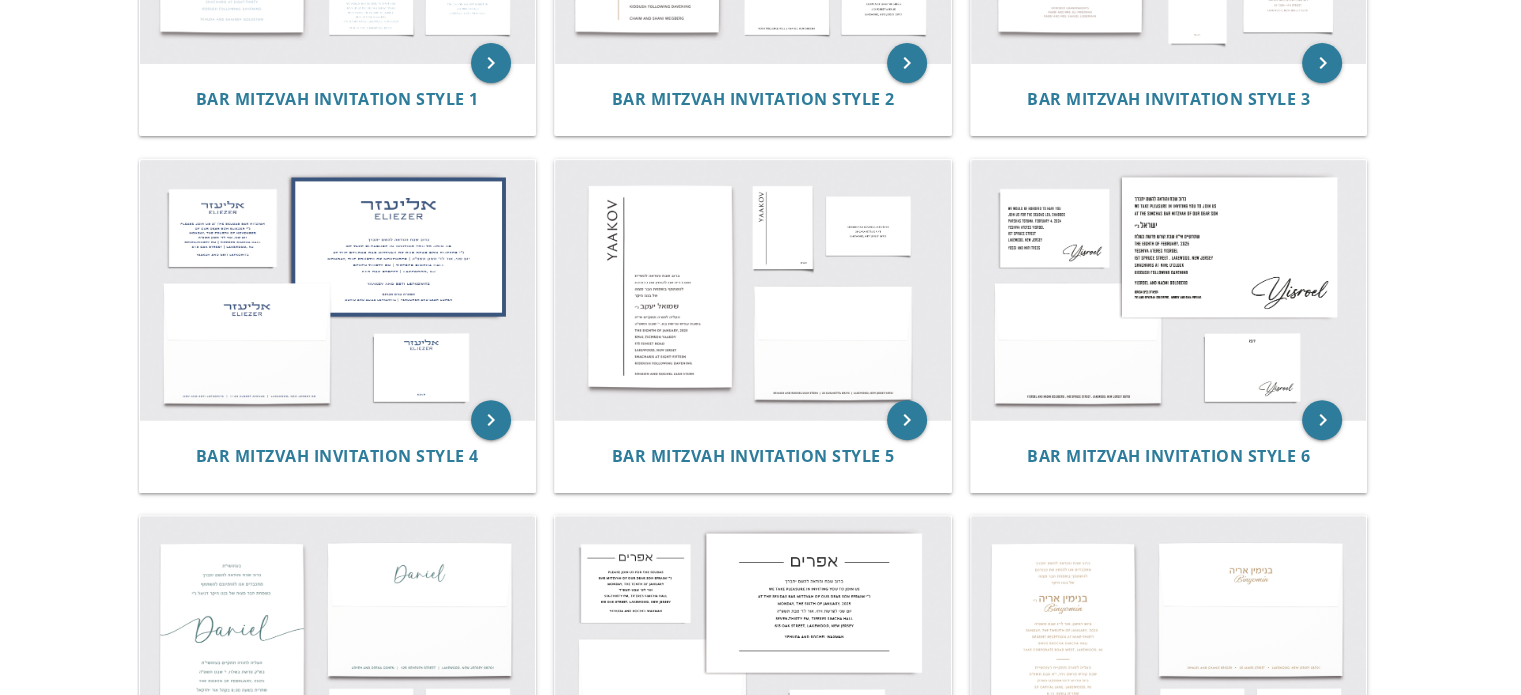 click on "My Cart
Total:
View Cart   Item(s)
Submit
My Cart
Total:
View Cart   Item(s)
Login / Register
|" at bounding box center [760, 1210] 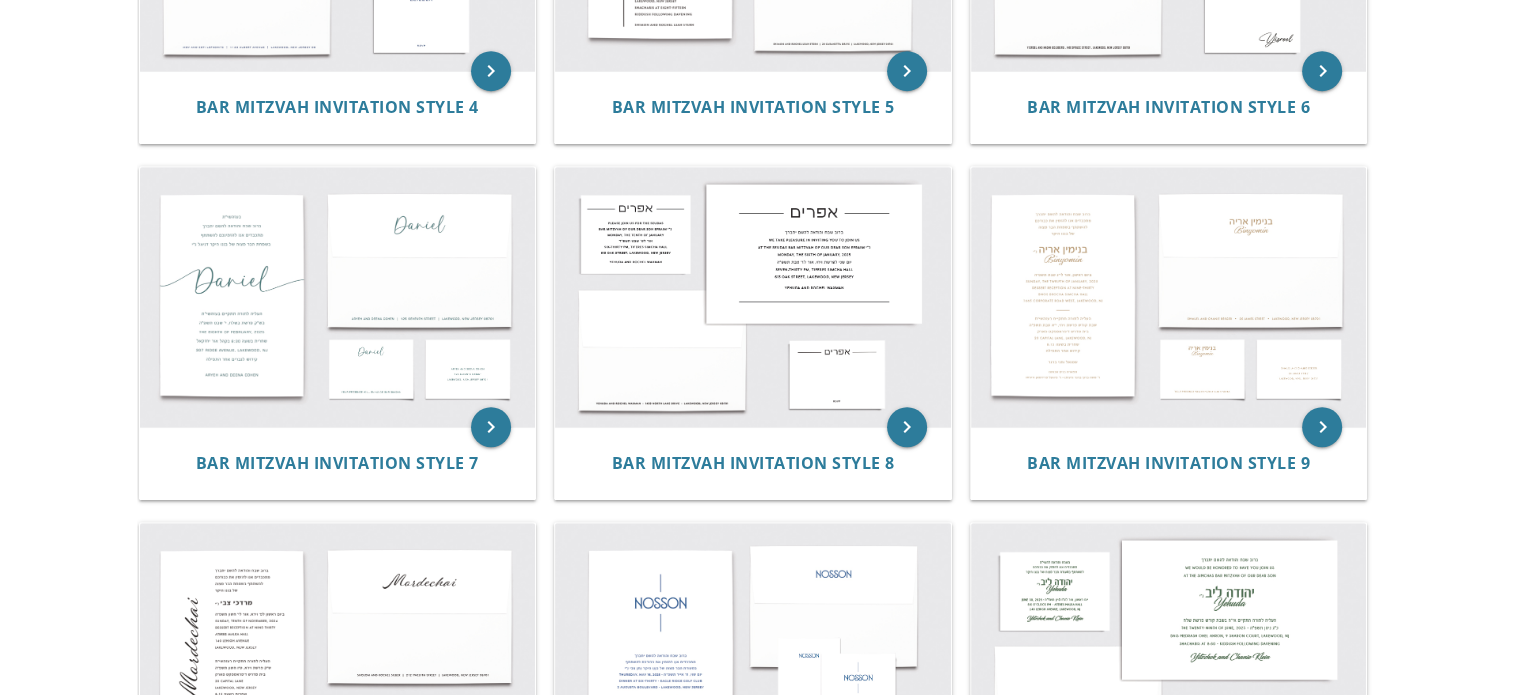 scroll, scrollTop: 1075, scrollLeft: 0, axis: vertical 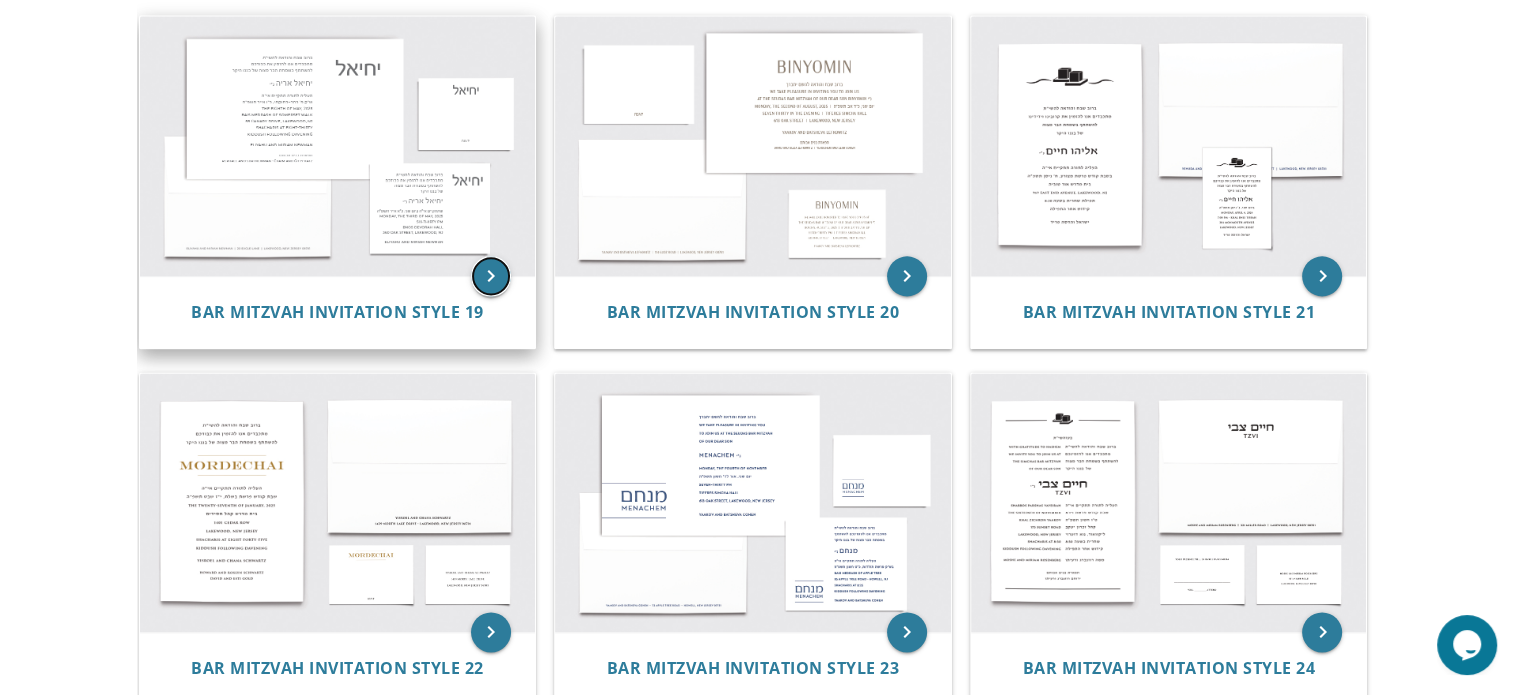 click on "keyboard_arrow_right" at bounding box center [491, 276] 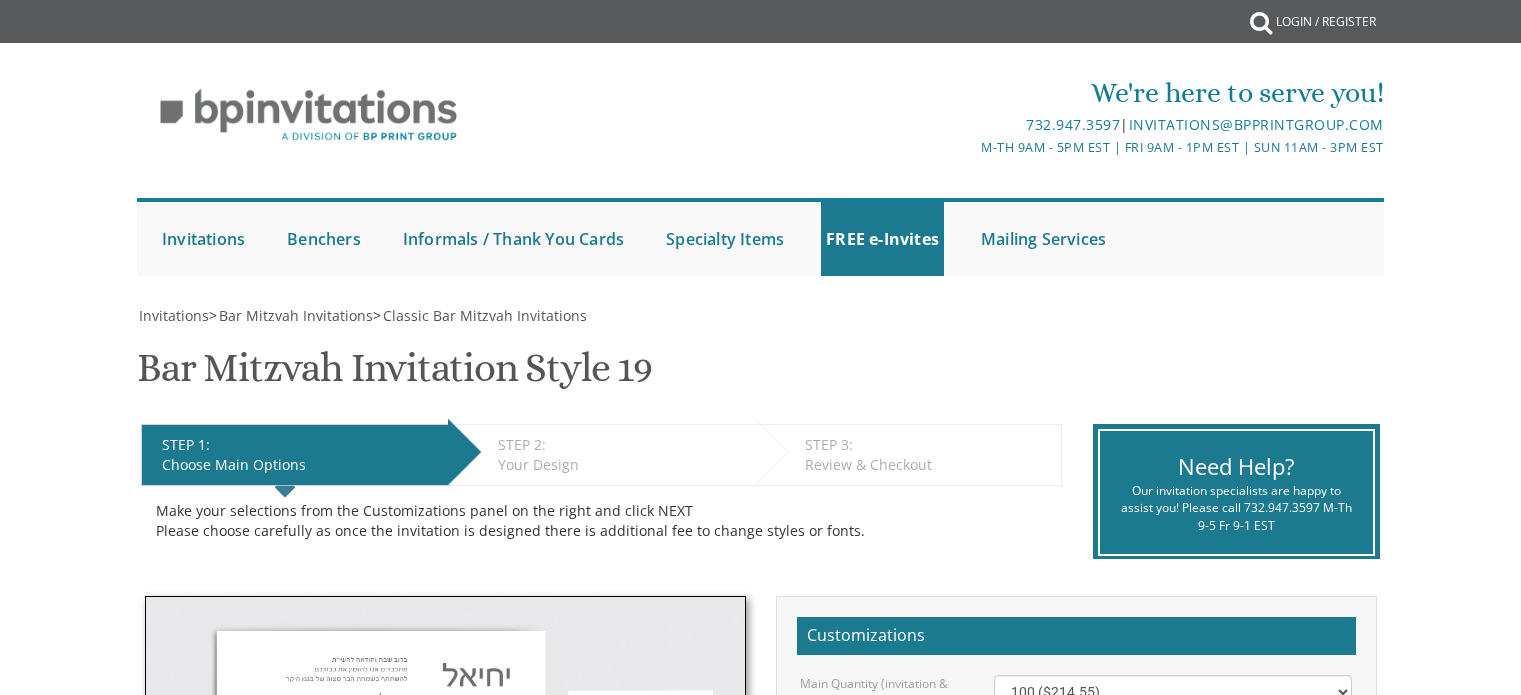 scroll, scrollTop: 0, scrollLeft: 0, axis: both 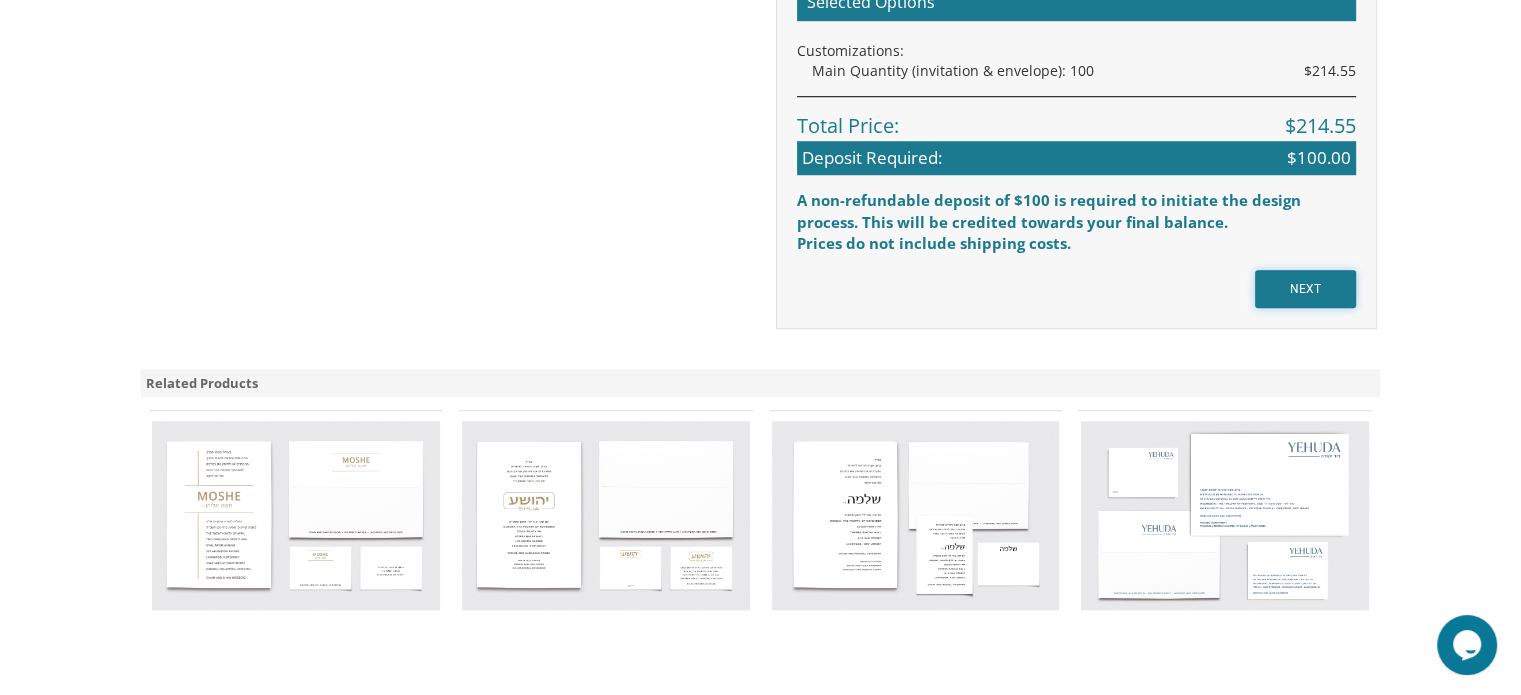 click on "NEXT" at bounding box center [1305, 289] 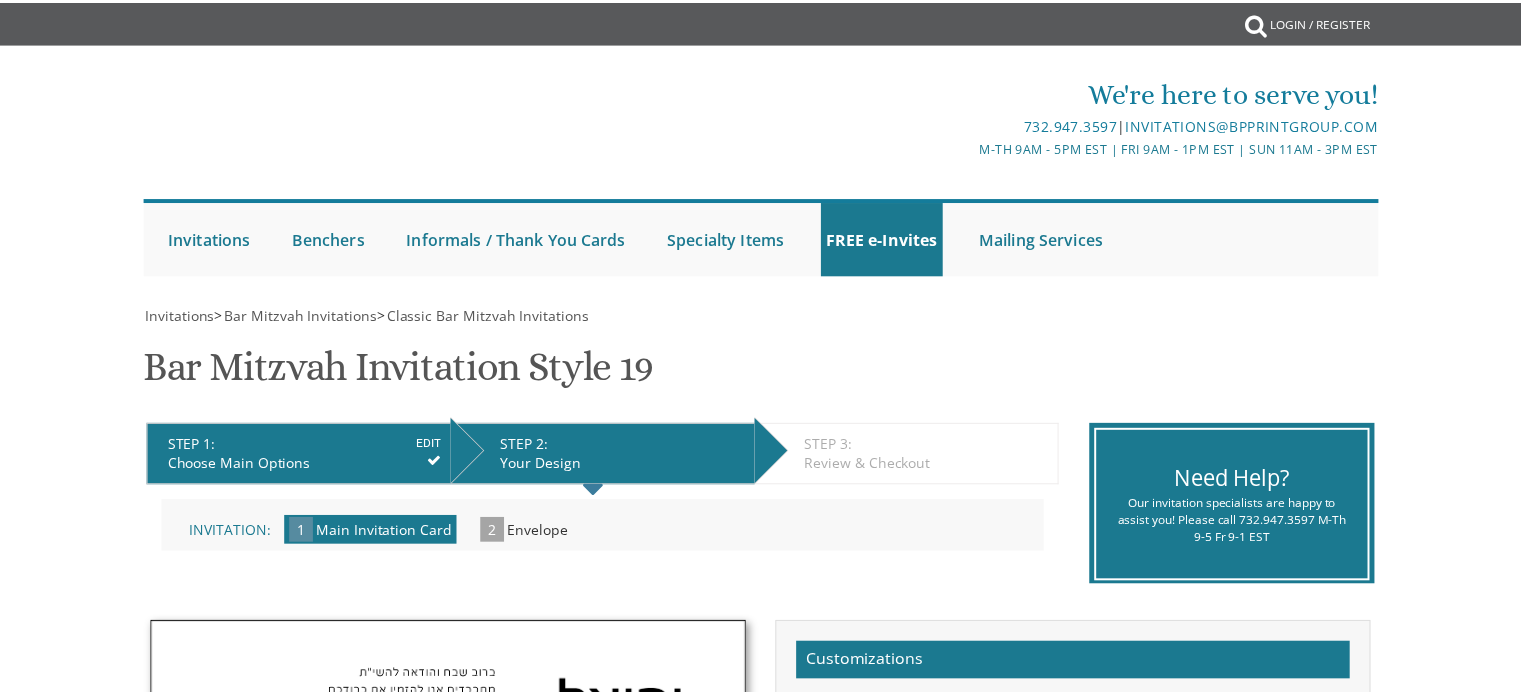 scroll, scrollTop: 0, scrollLeft: 0, axis: both 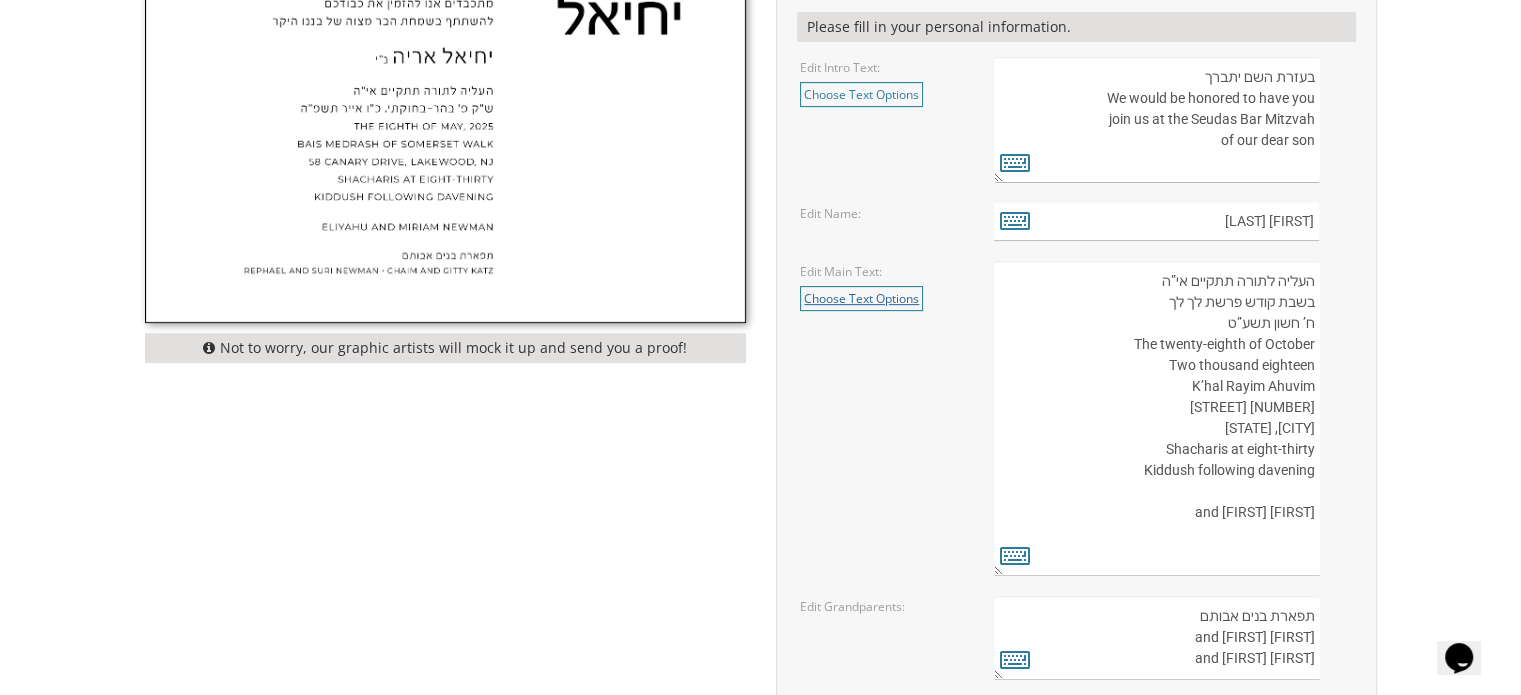 click on "Choose Text Options" at bounding box center [861, 298] 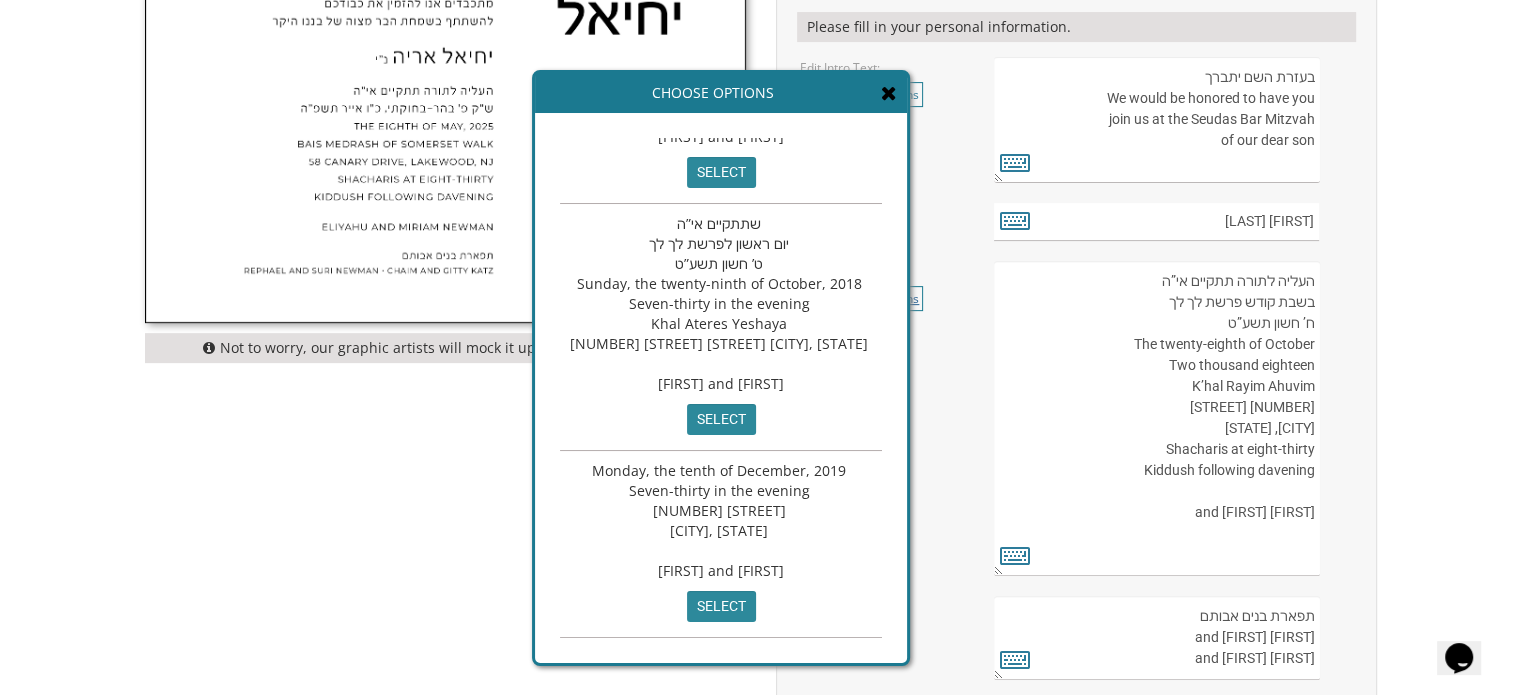 scroll, scrollTop: 300, scrollLeft: 0, axis: vertical 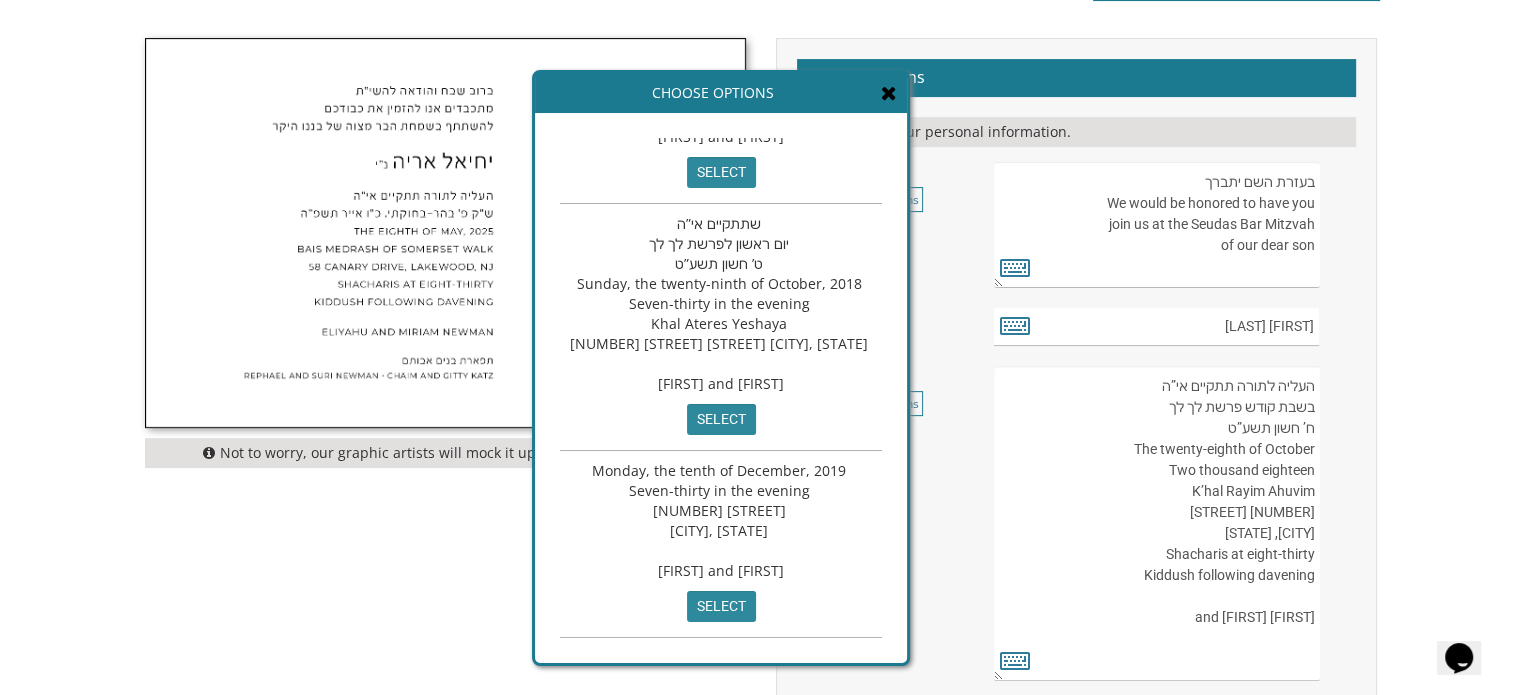 click at bounding box center [889, 93] 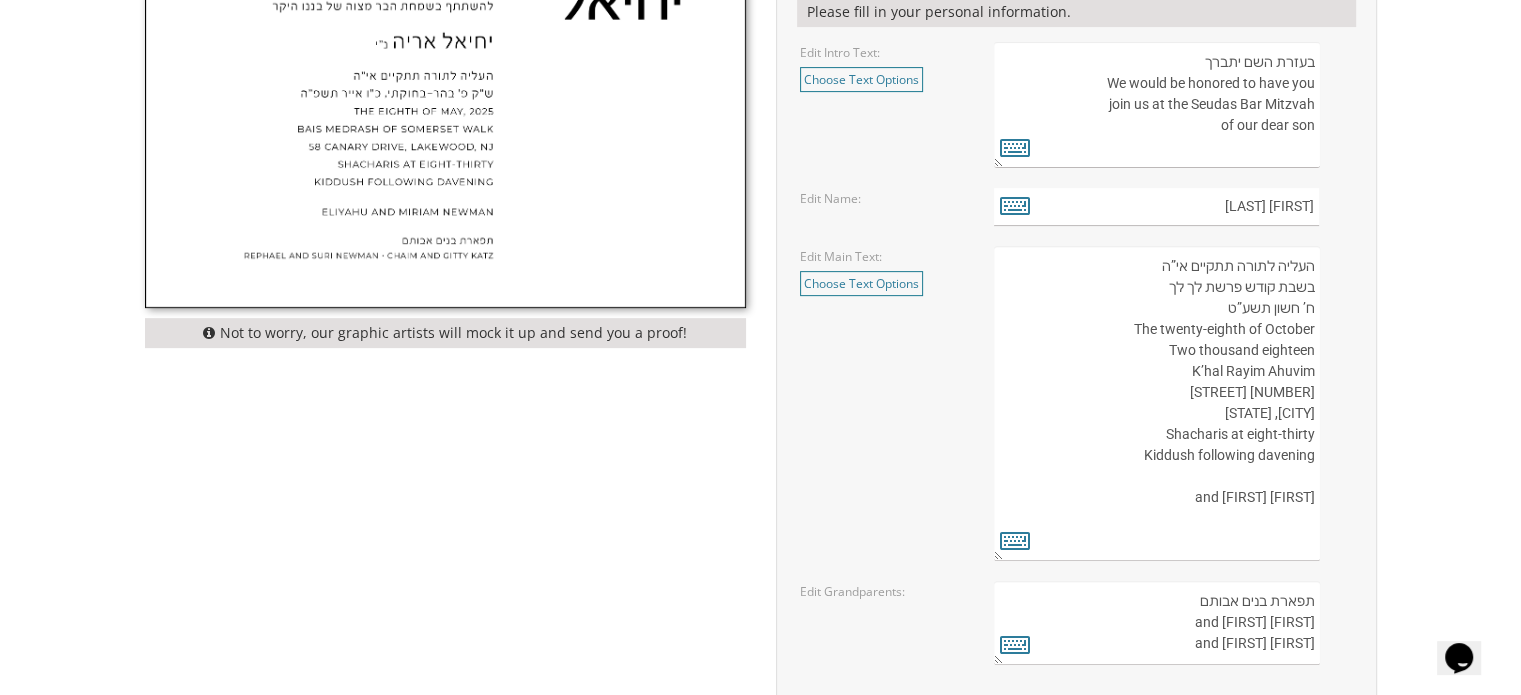 scroll, scrollTop: 712, scrollLeft: 0, axis: vertical 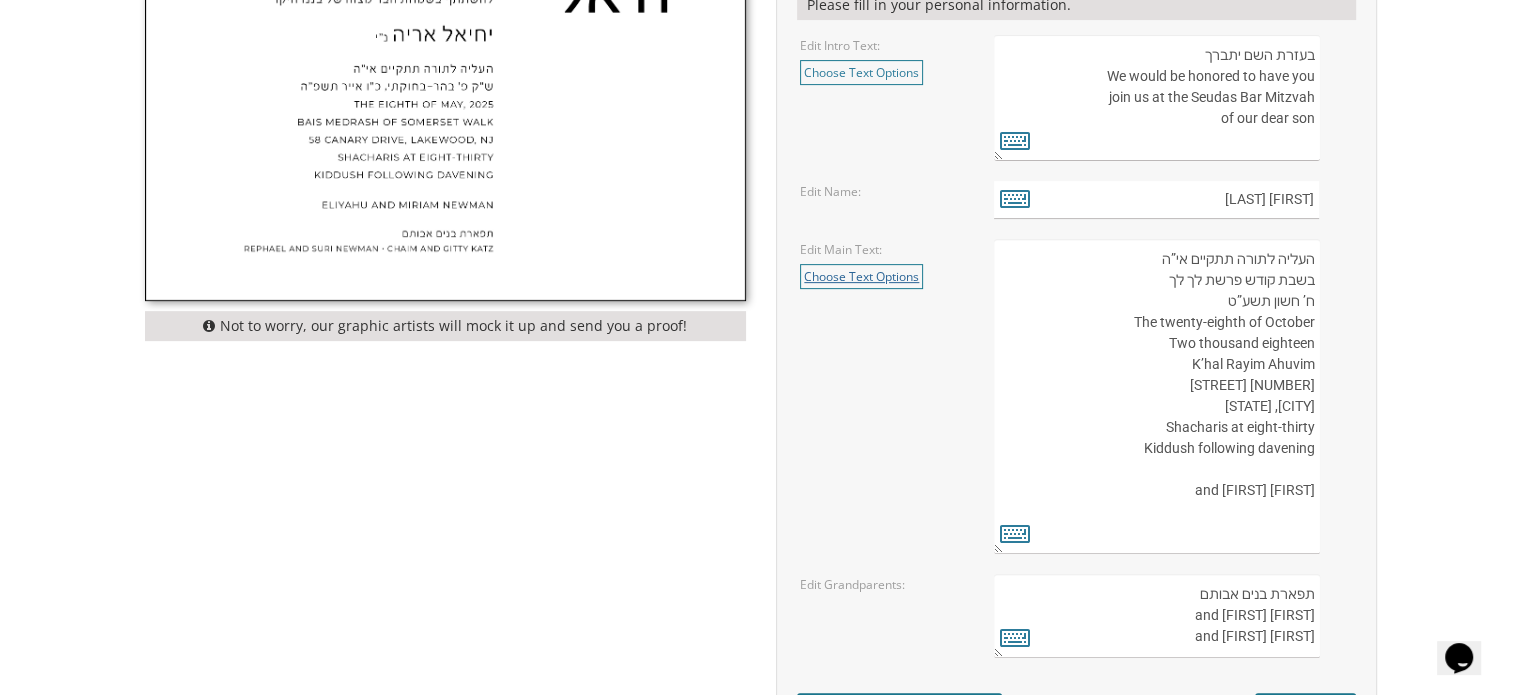 click on "Choose Text Options" at bounding box center [861, 276] 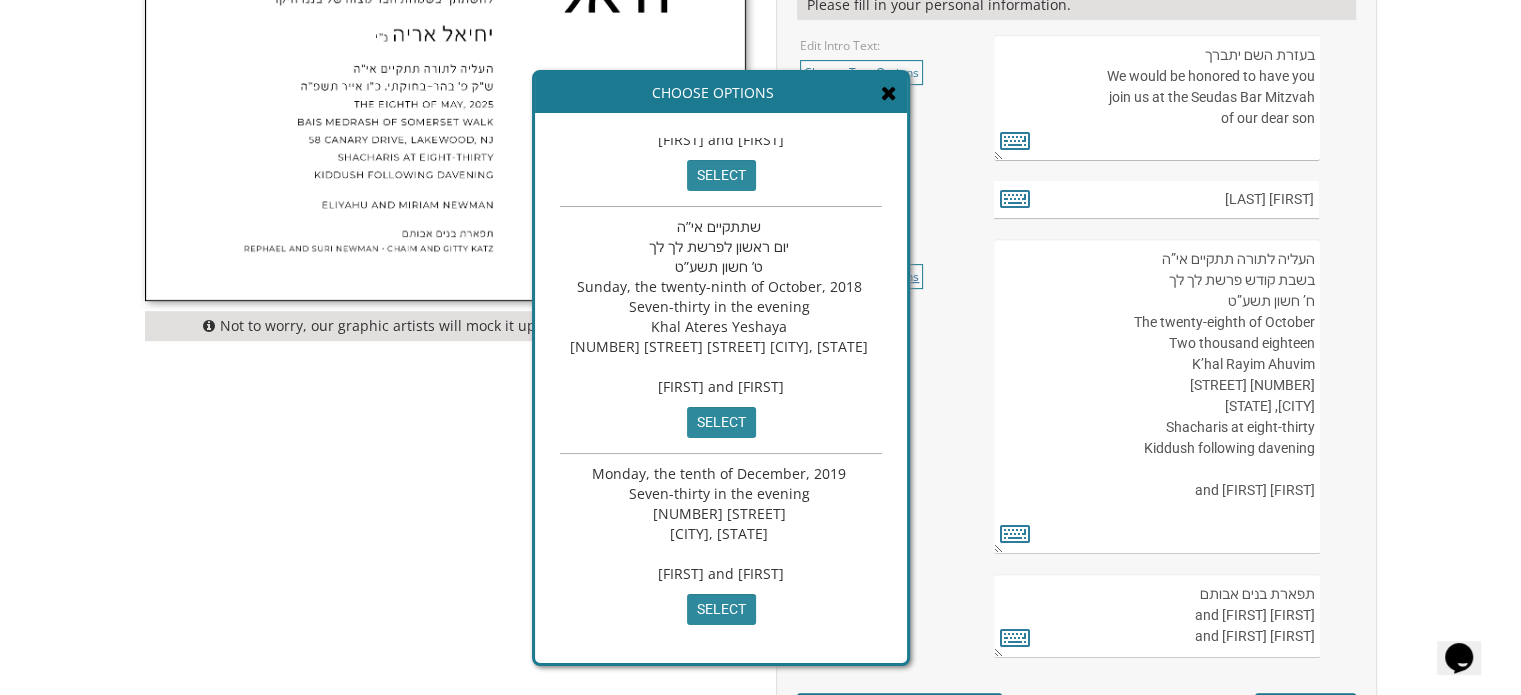 scroll, scrollTop: 300, scrollLeft: 0, axis: vertical 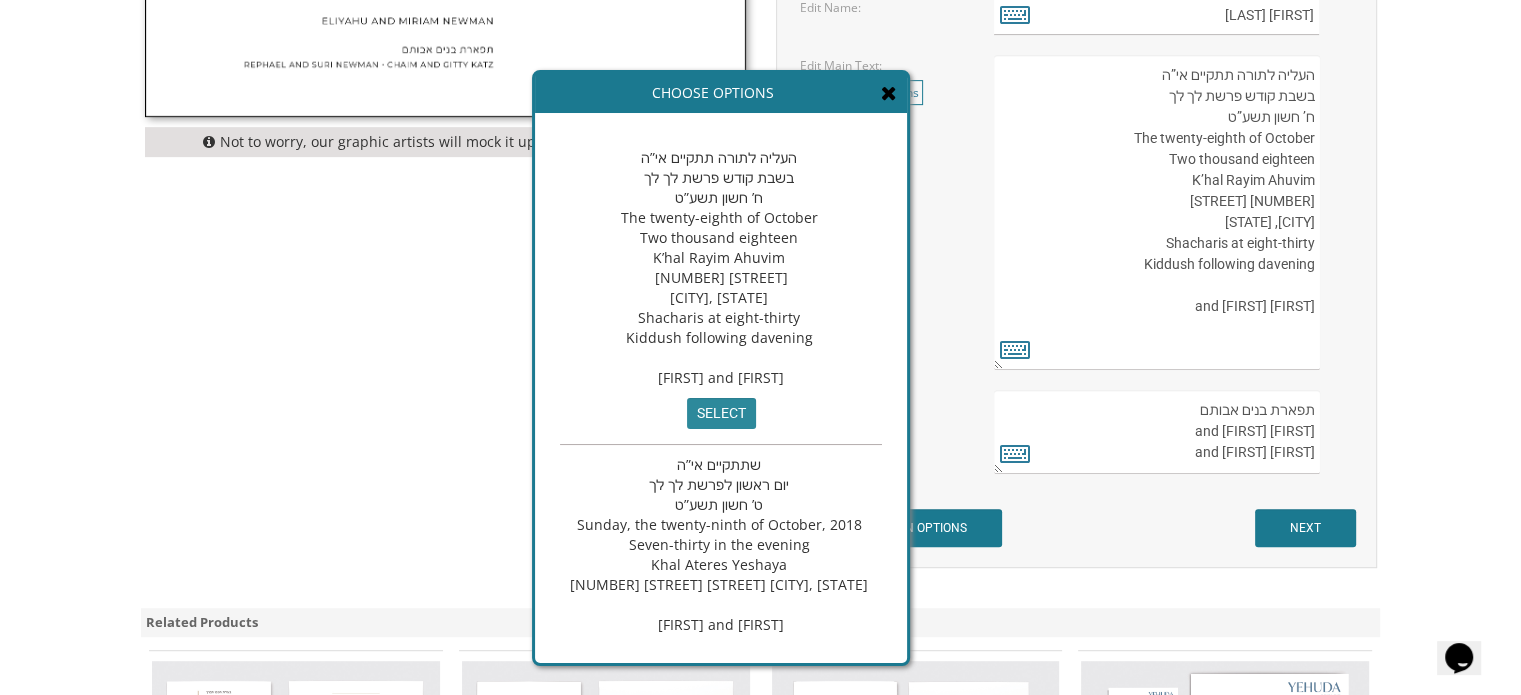 click on "העליה לתורה תתקיים אי”ה
בשבת קודש פרשת לך לך
ח’ חשון תשע”ט
The twenty-eighth of October
Two thousand eighteen
K’hal Rayim Ahuvim
[NUMBER] [STREET]
[CITY], [STATE]
Shacharis at eight-thirty
Kiddush following davening
[FIRST] and [FIRST]
select שתתקיים אי”ה
יום ראשון לפרשת לך לך
ט’ חשון תשע”ט
Sunday, the twenty-ninth of October, 2018
Seven-thirty in the evening
Khal Ateres Yeshaya
[NUMBER] [STREET] [STREET] [CITY], [STATE]
[FIRST] and [FIRST]
select Monday, the tenth of December, 2019
Seven-thirty in the evening
[NUMBER] [STREET]
[CITY], [STATE]
[FIRST] and [FIRST]
select" at bounding box center [721, 388] 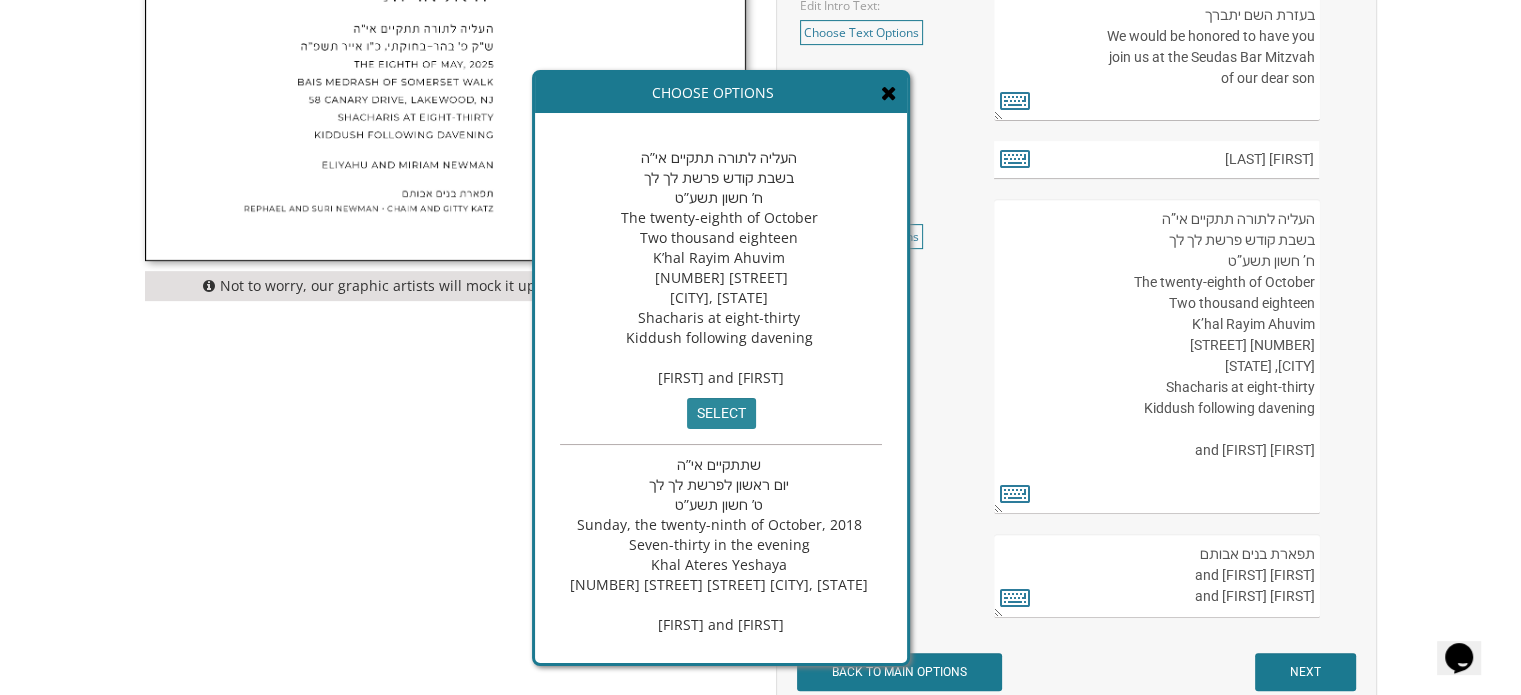 scroll, scrollTop: 714, scrollLeft: 0, axis: vertical 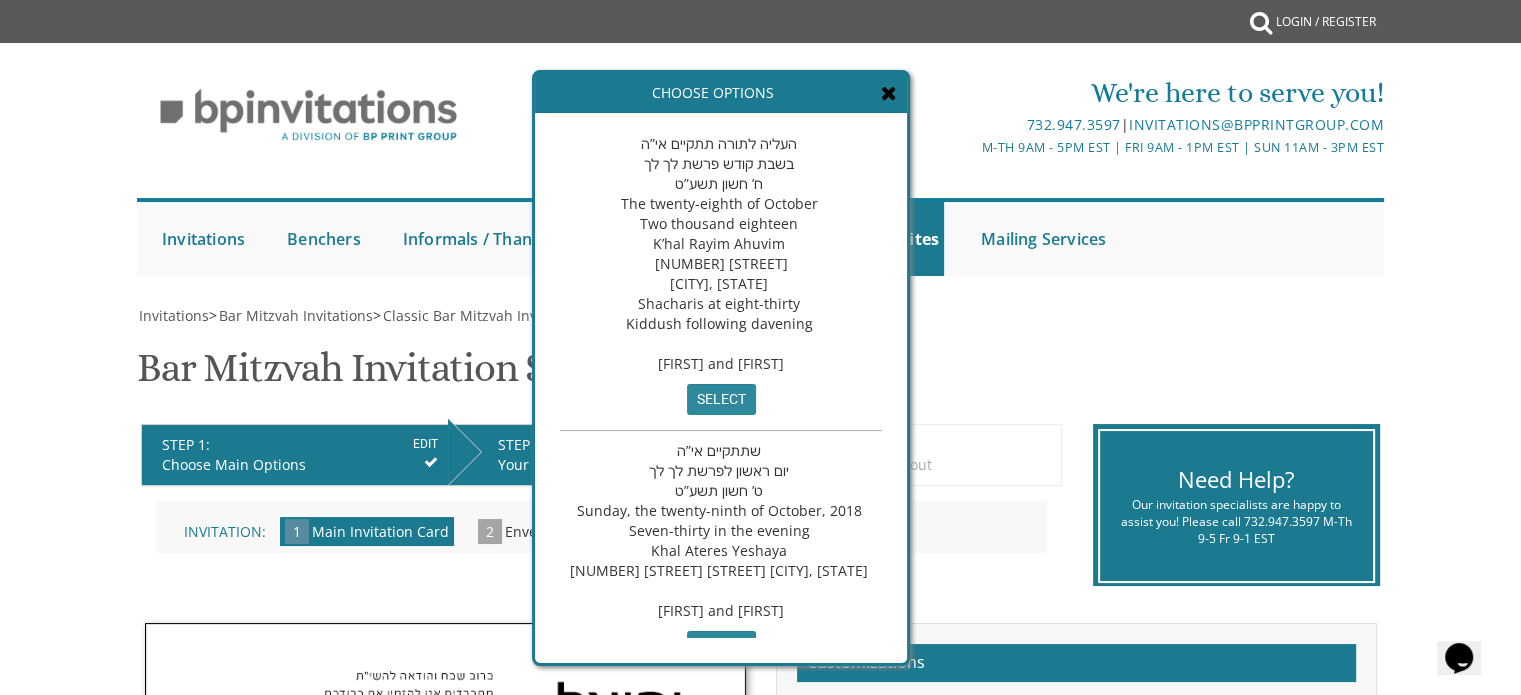 click on "Invitations  >  Bar Mitzvah Invitations  >  Classic Bar Mitzvah Invitations
Bar Mitzvah Invitation Style 19  SKU: bminv19
STEP 1: EDIT
Choose Main Options
STEP 2: EDIT
Your Design
STEP 3: EDIT
Review & Checkout
Make your selections from the Customizations panel on the right and click NEXT Please choose carefully as once the invitation is designed there is additional fee to change styles or fonts.
1 »" at bounding box center (760, 895) 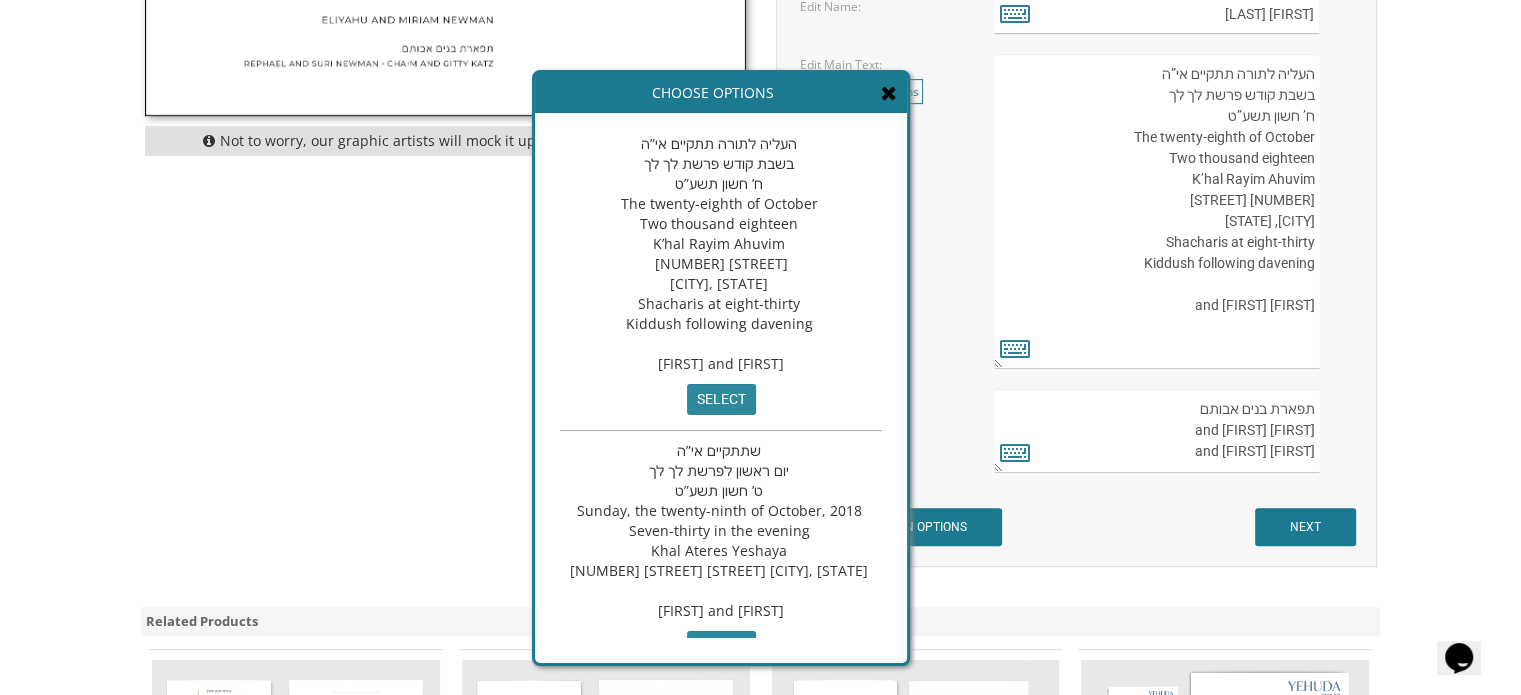 scroll, scrollTop: 899, scrollLeft: 0, axis: vertical 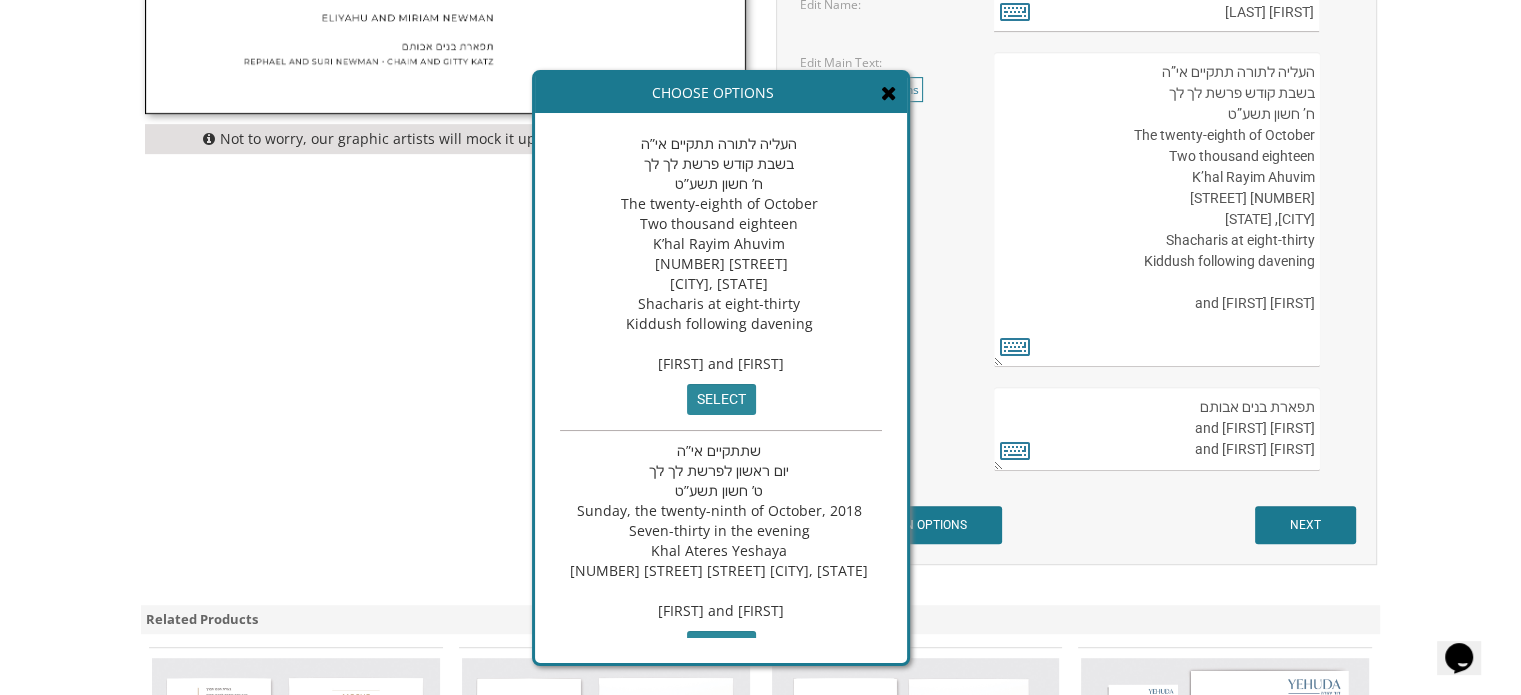 click on "Choose Options" at bounding box center (721, 93) 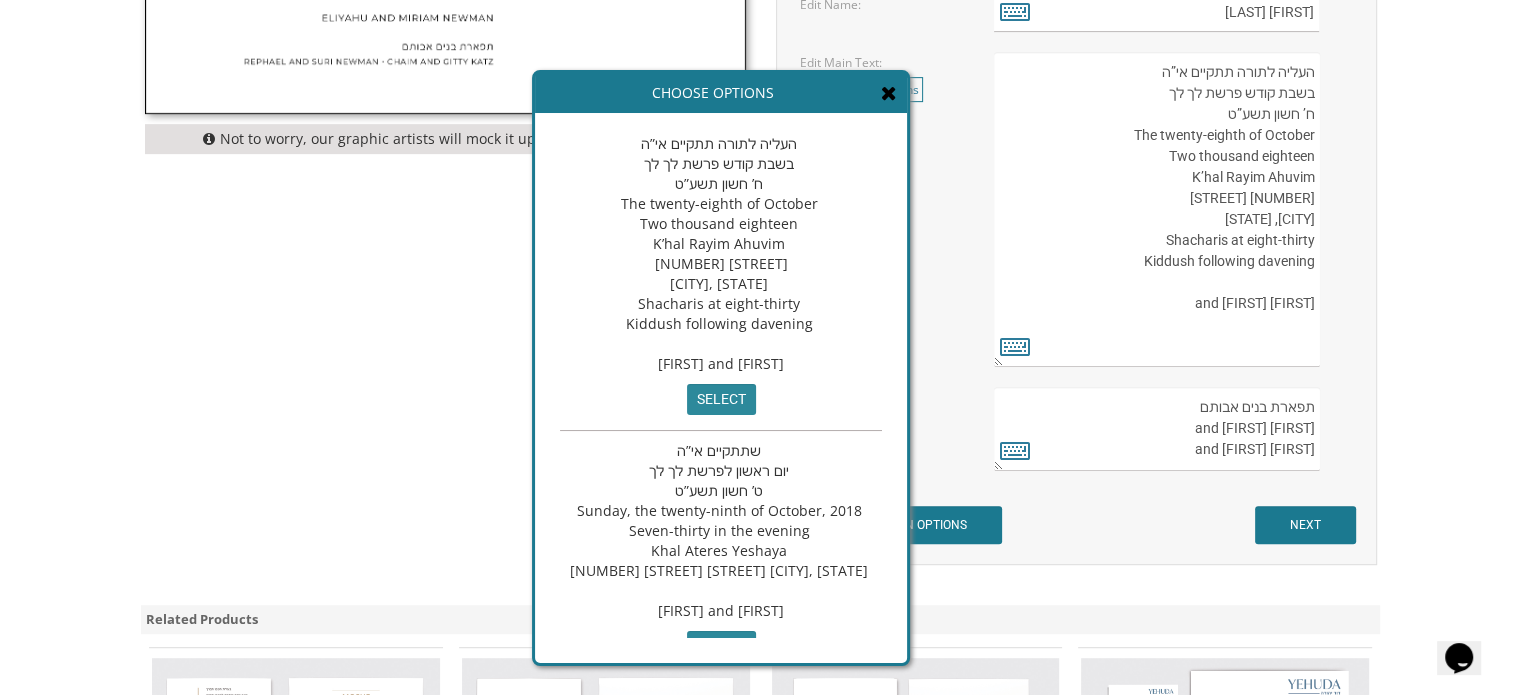 click at bounding box center (889, 93) 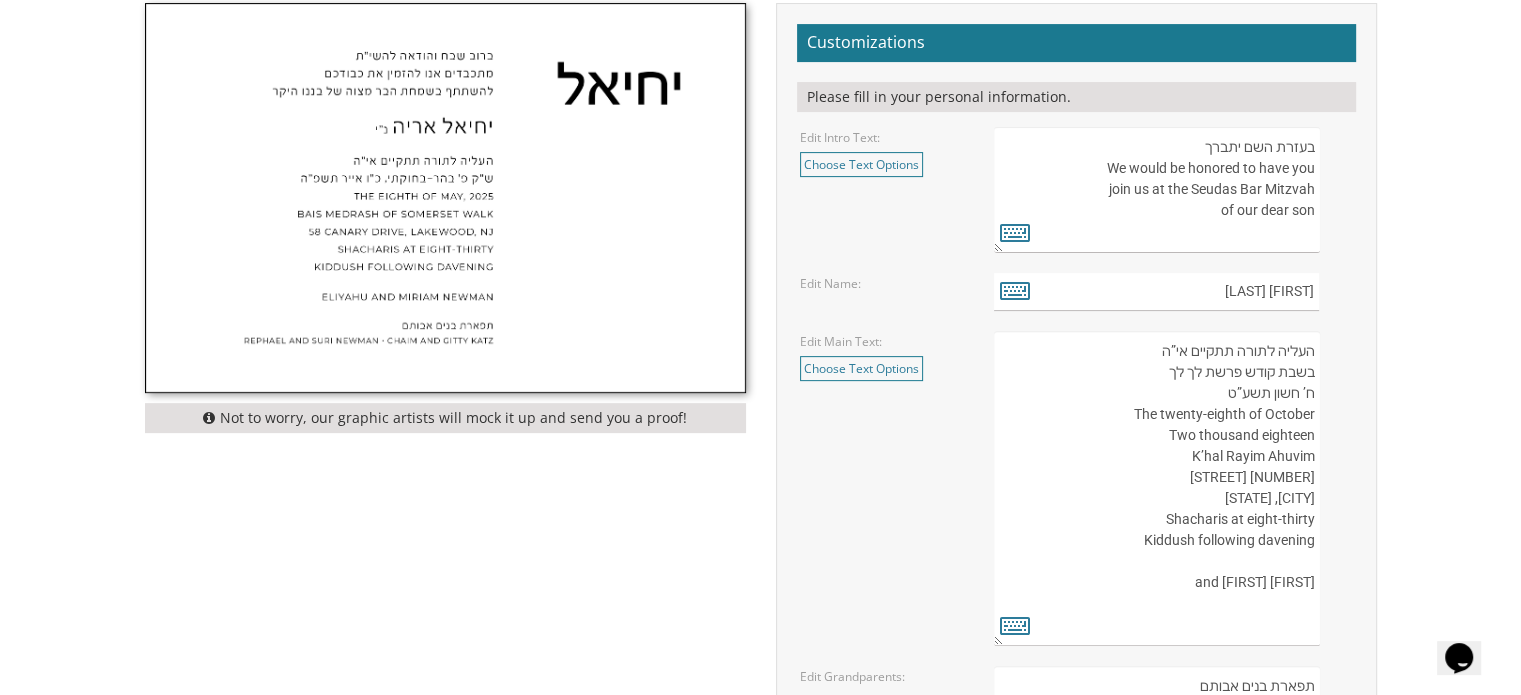 scroll, scrollTop: 604, scrollLeft: 0, axis: vertical 